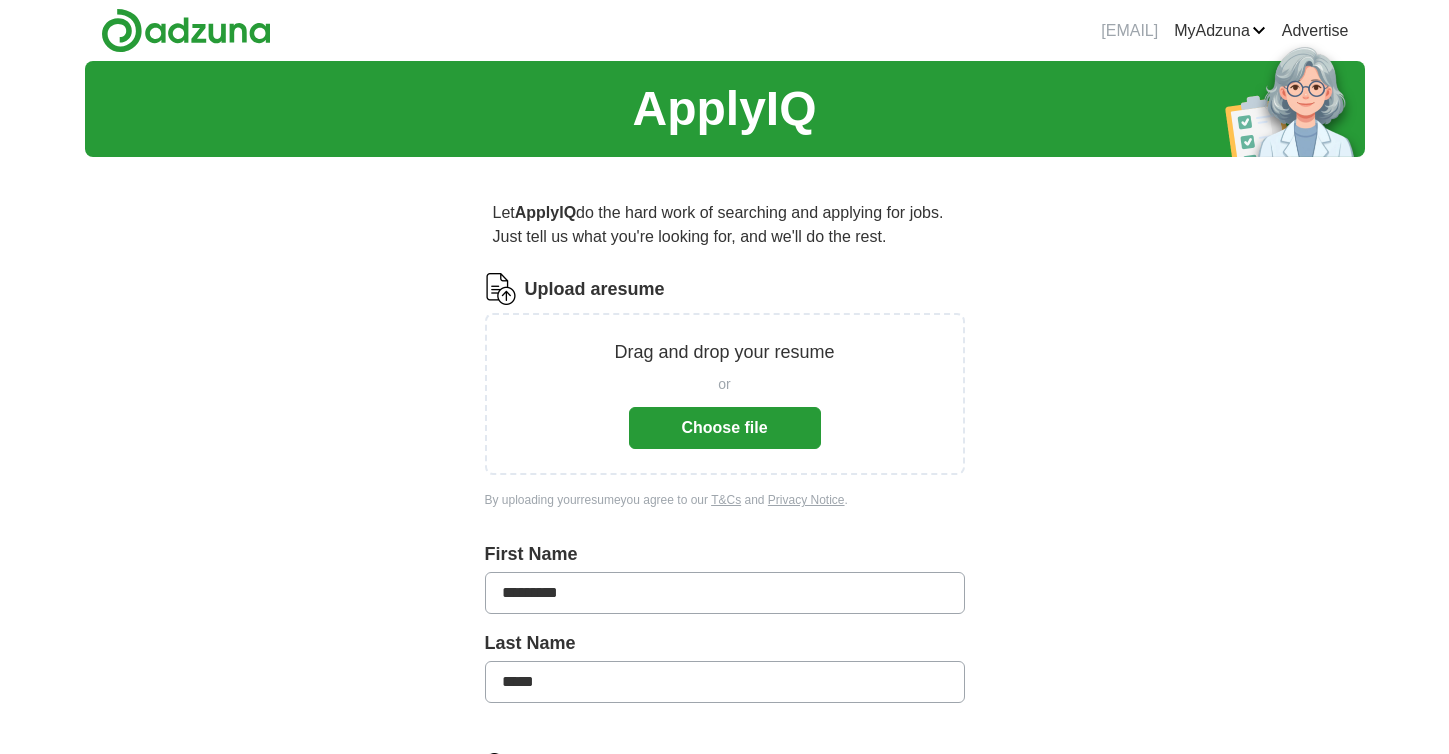 scroll, scrollTop: 0, scrollLeft: 0, axis: both 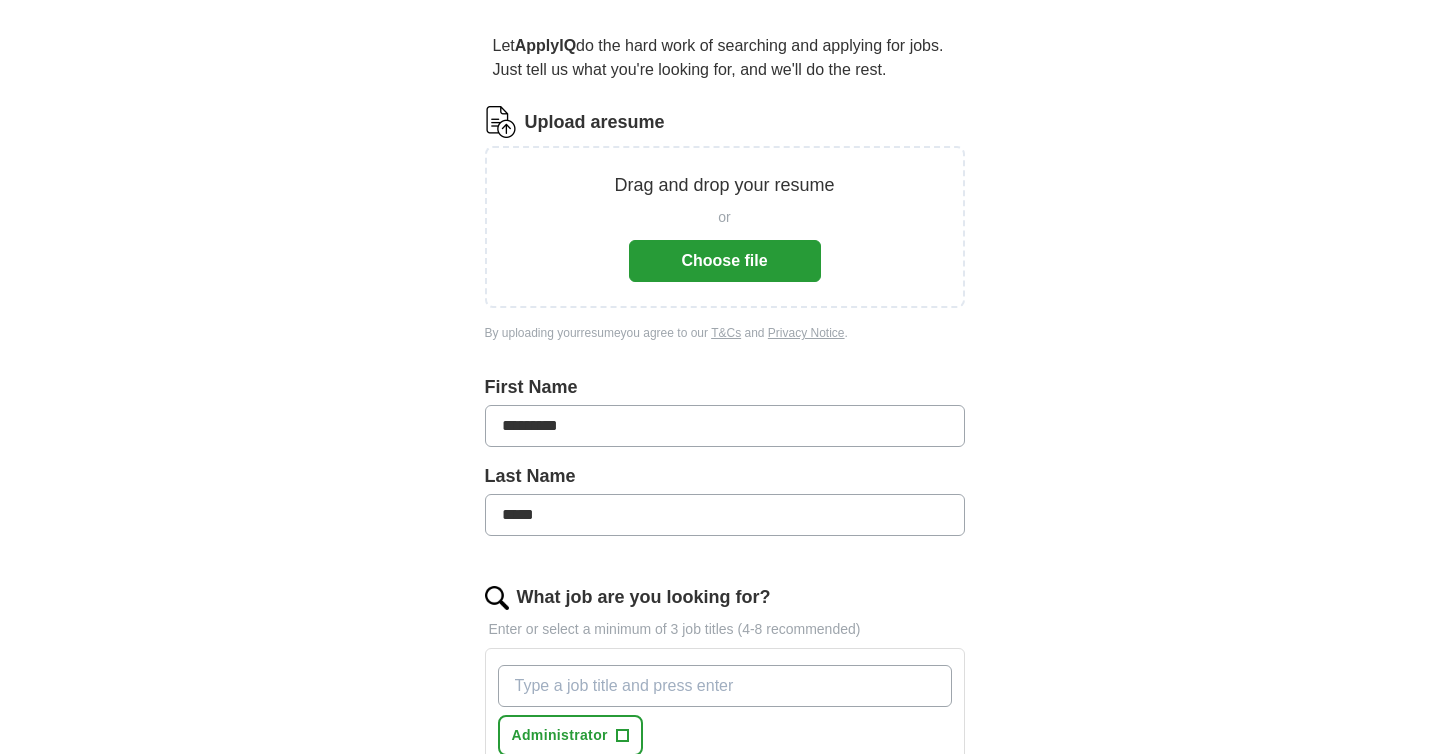 type 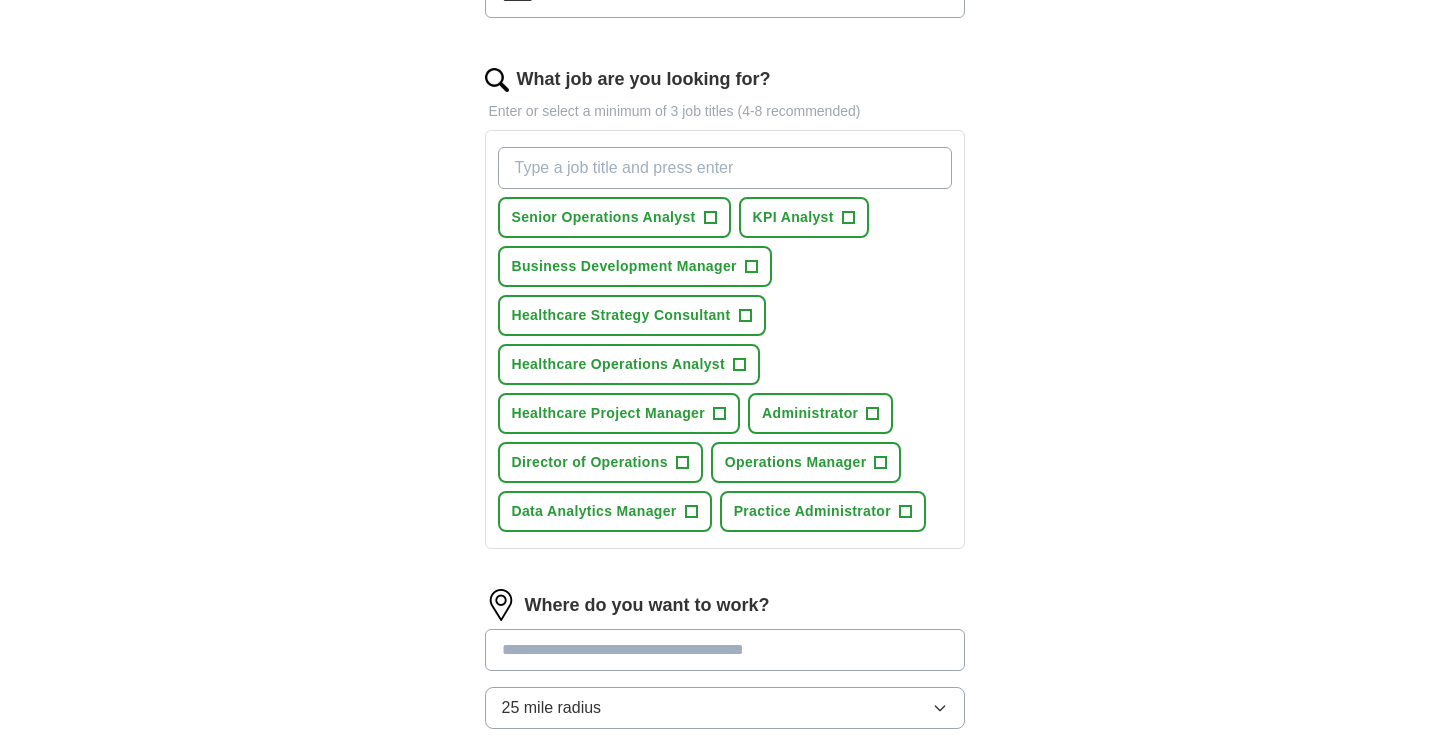 scroll, scrollTop: 619, scrollLeft: 0, axis: vertical 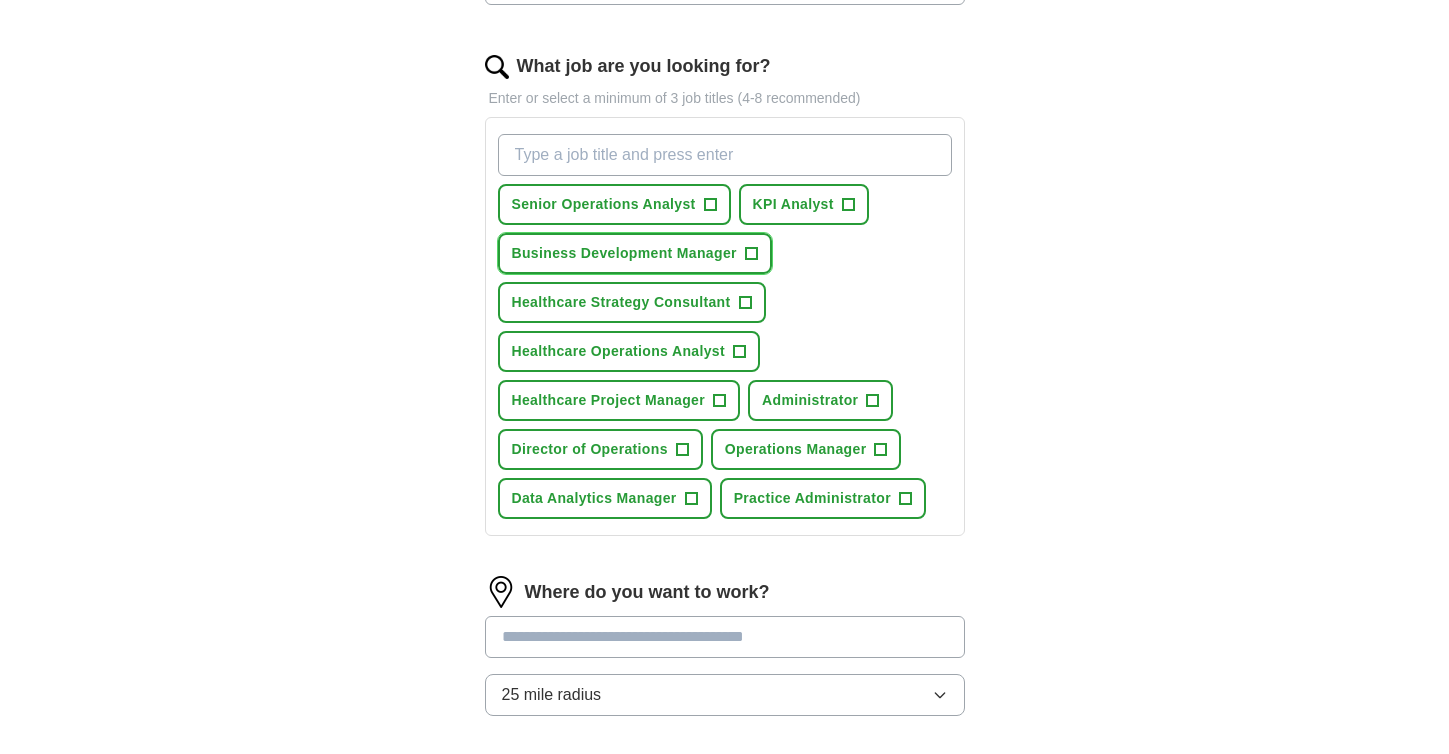 click on "+" at bounding box center [751, 254] 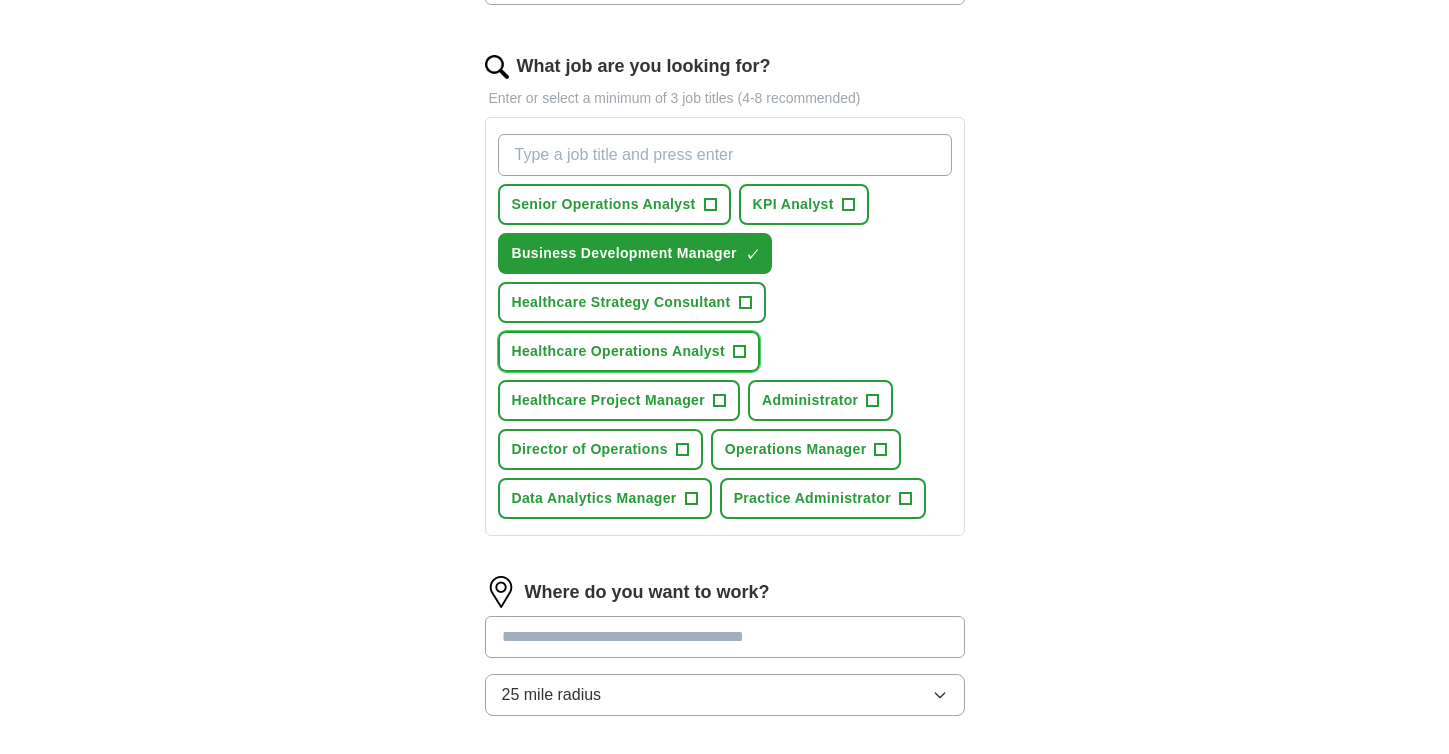 click on "Healthcare Operations Analyst" at bounding box center [618, 351] 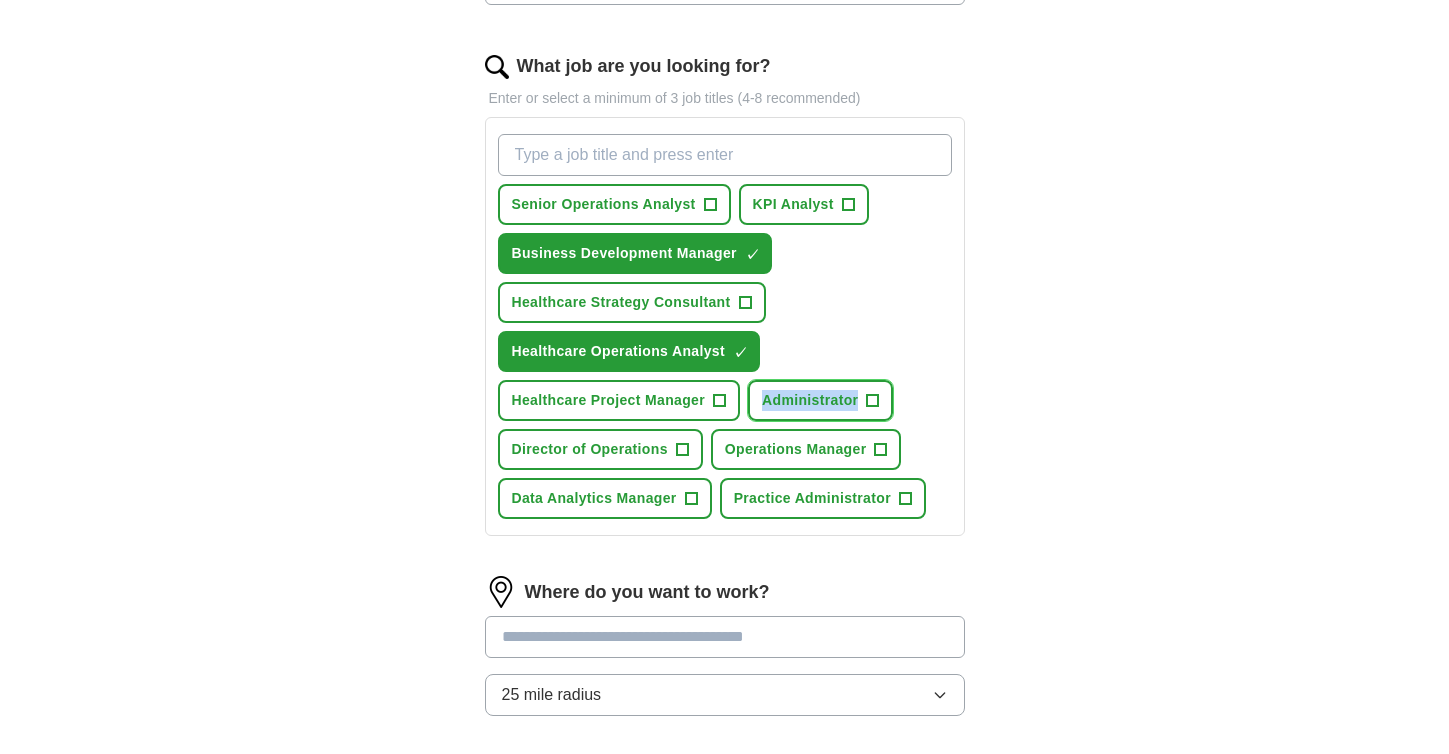 click on "Administrator" at bounding box center [810, 400] 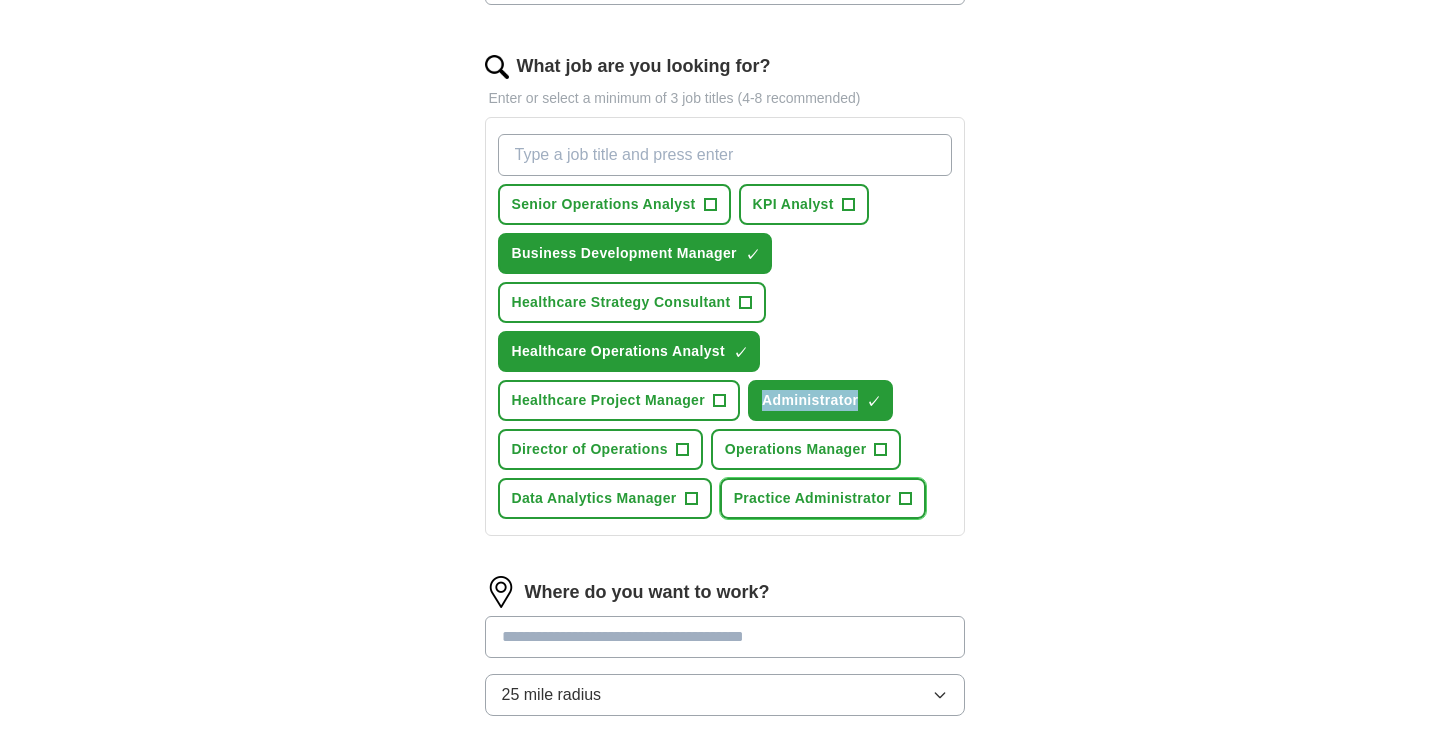 click on "Practice Administrator" at bounding box center [812, 498] 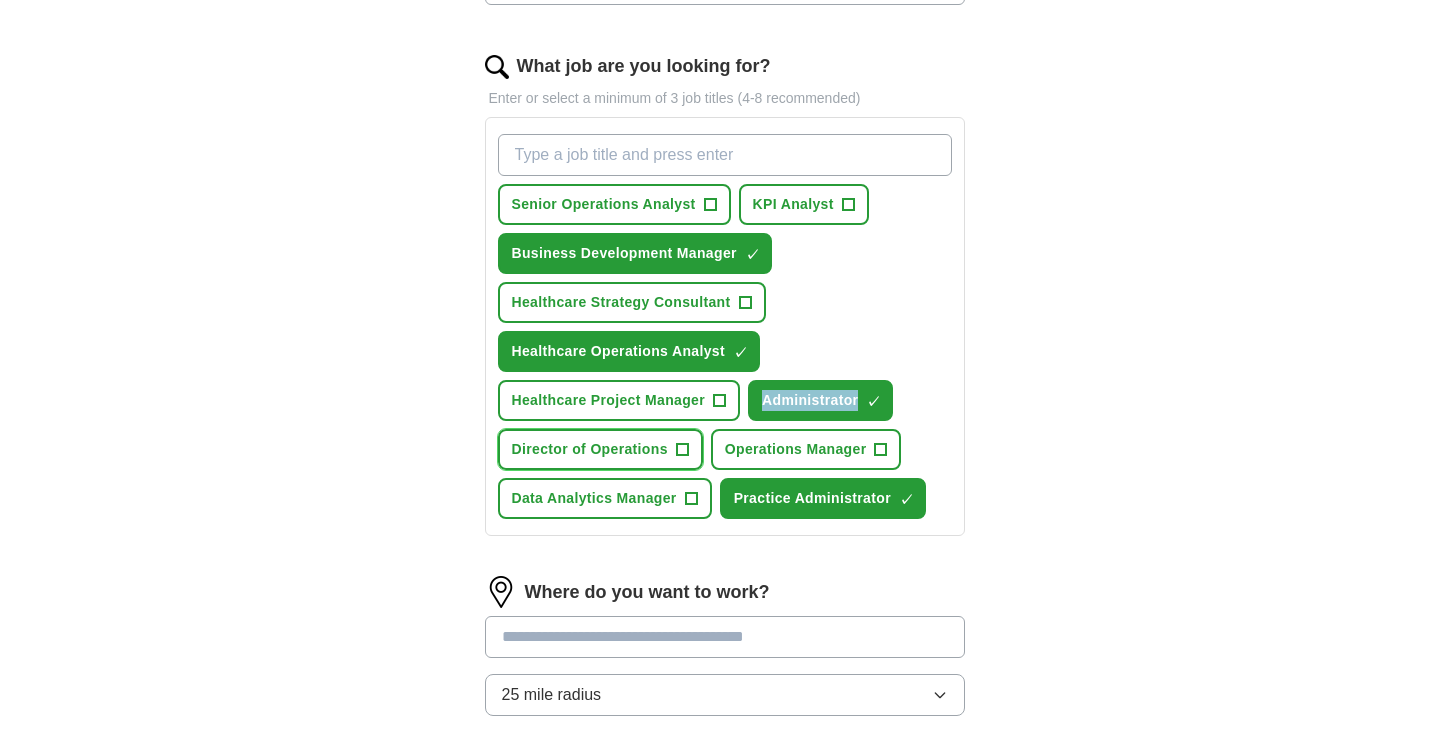 click on "Director of Operations" at bounding box center [590, 449] 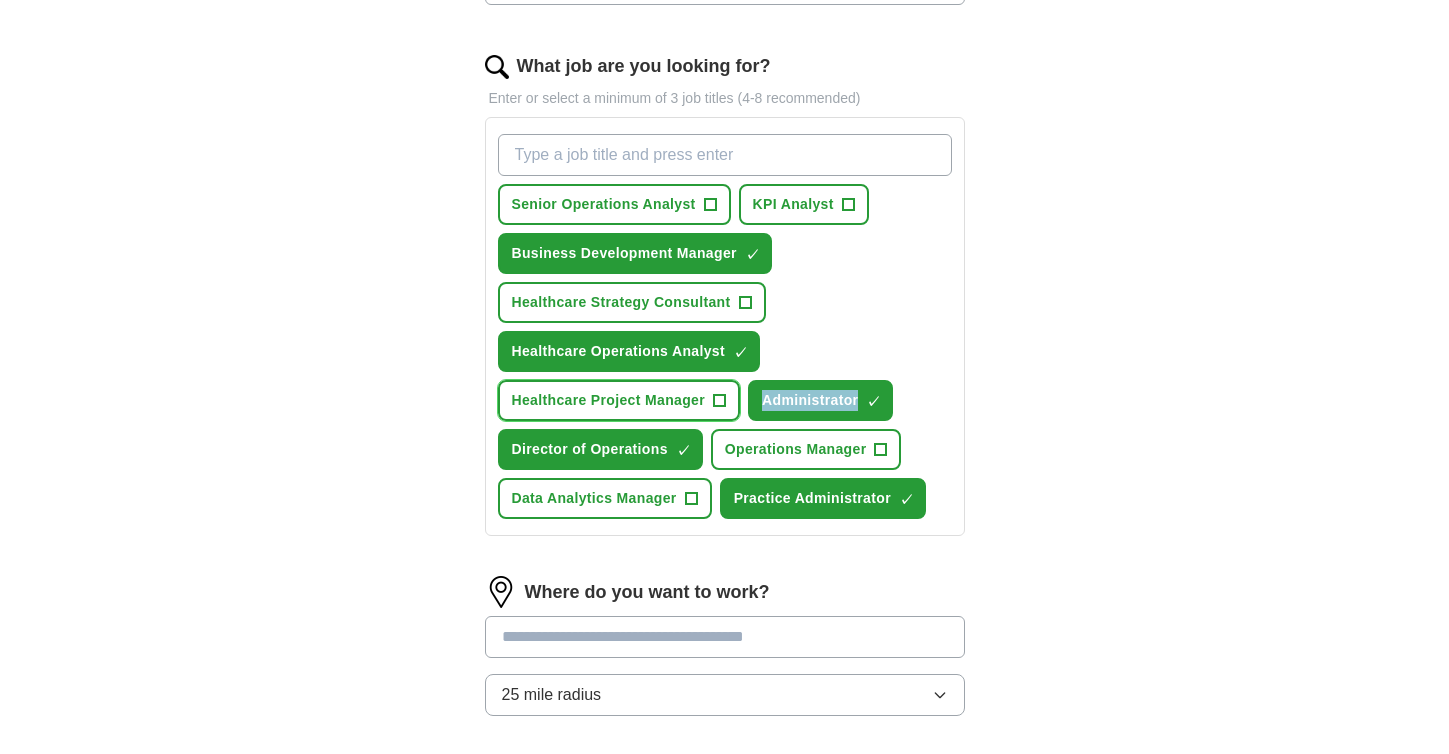 click on "Healthcare Project Manager" at bounding box center (609, 400) 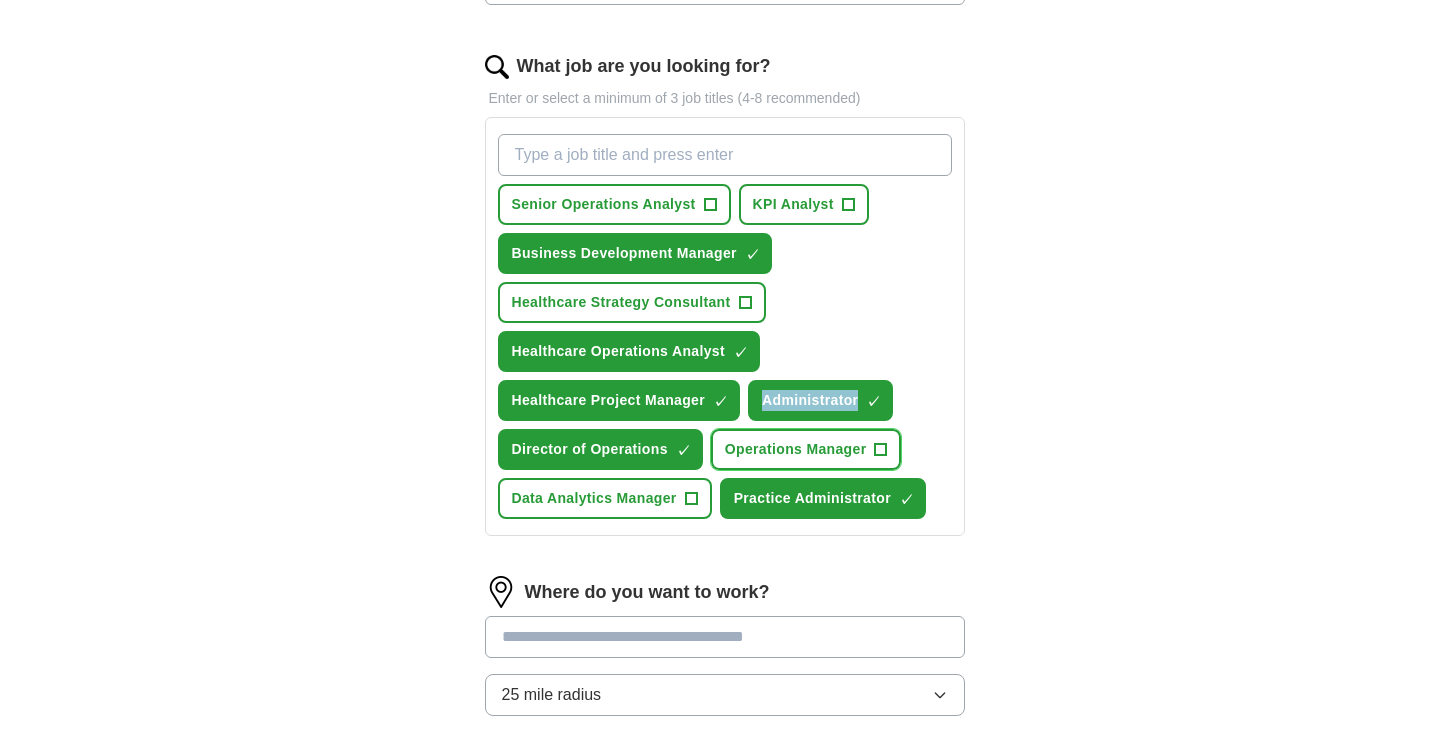 click on "Operations Manager" at bounding box center [796, 449] 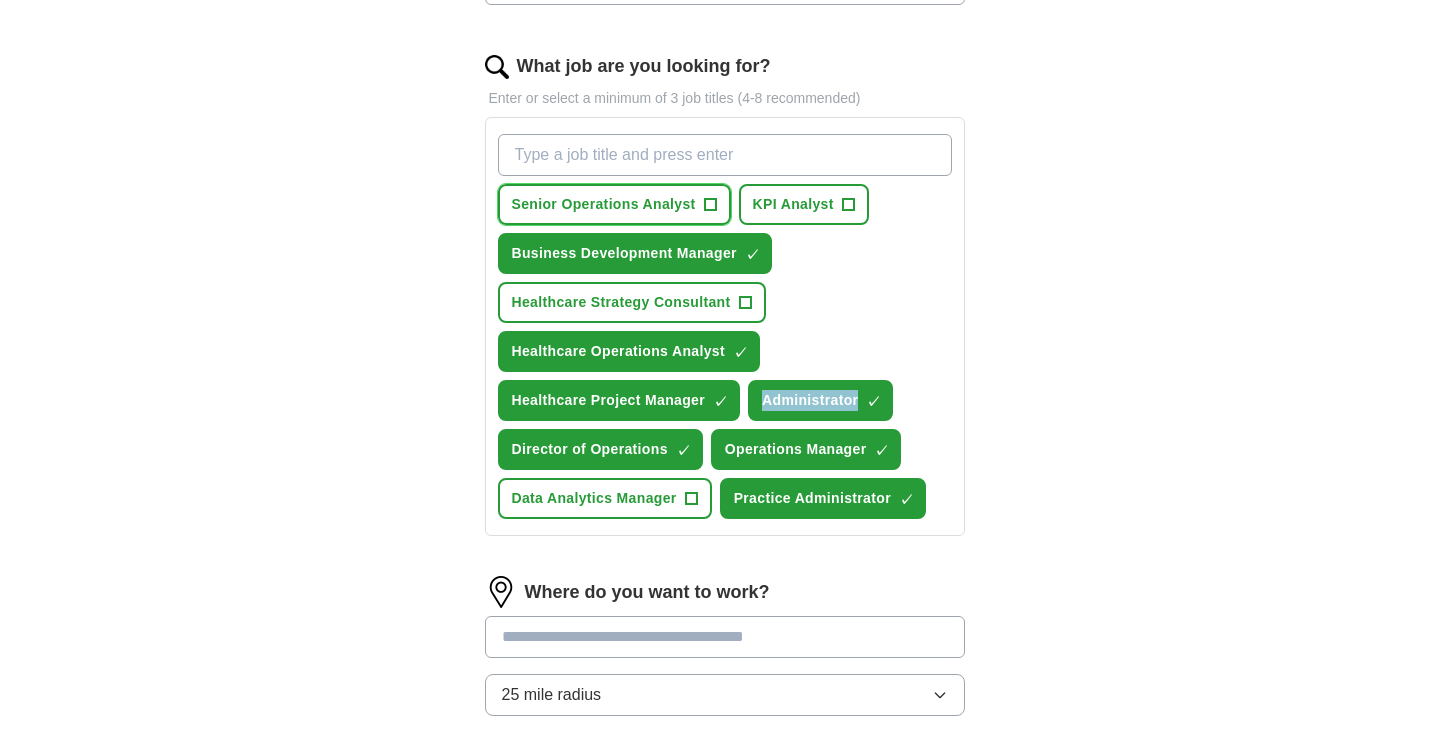 click on "Senior Operations Analyst" at bounding box center (604, 204) 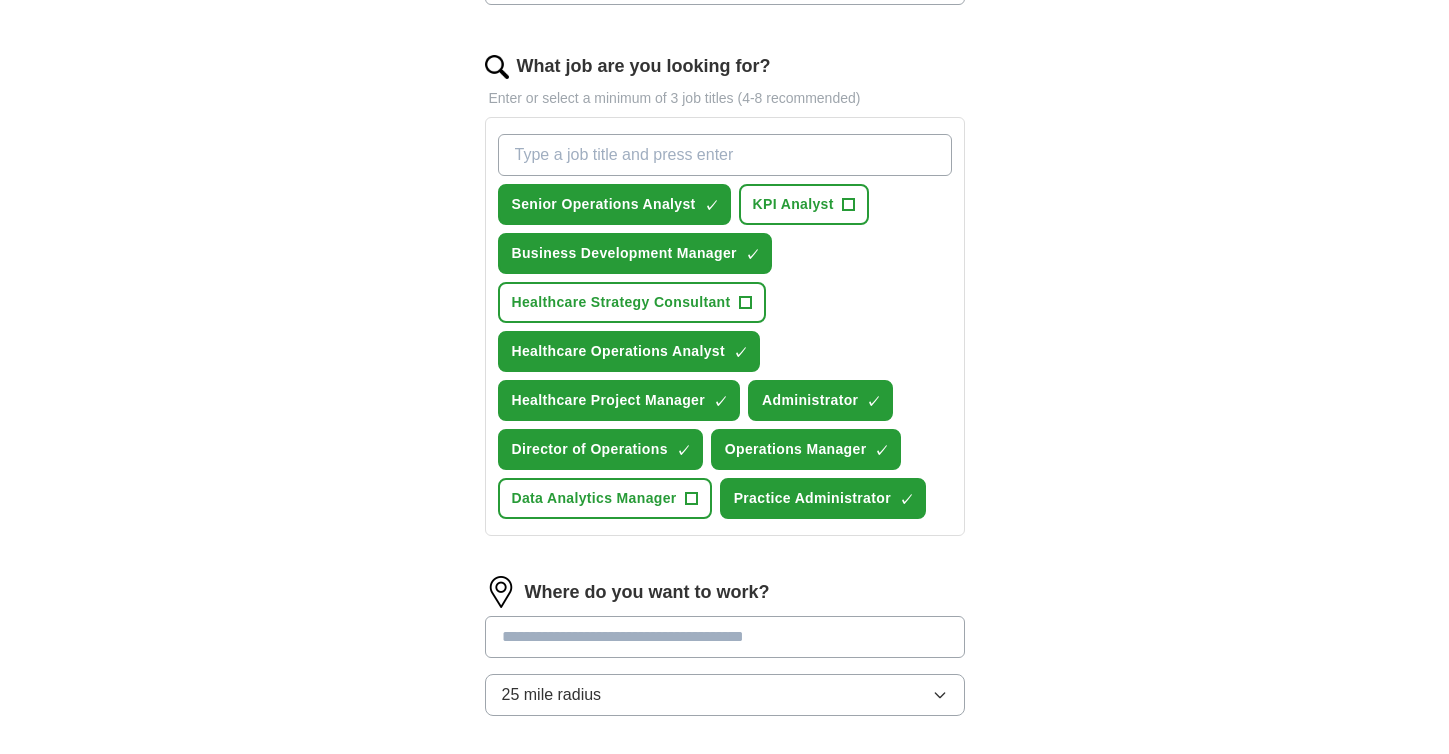 click on "Let  ApplyIQ  do the hard work of searching and applying for jobs. Just tell us what you're looking for, and we'll do the rest. Select a resume [FIRST]_[LAST]_Resume.pdf 08/02/2025, 14:46 Upload a different  resume By uploading your  resume  you agree to our   T&Cs   and   Privacy Notice . First Name ********* Last Name ***** What job are you looking for? Enter or select a minimum of 3 job titles (4-8 recommended) Senior Operations Analyst ✓ × KPI Analyst + Business Development Manager ✓ × Healthcare Strategy Consultant + Healthcare Operations Analyst ✓ × Healthcare Project Manager ✓ × Administrator ✓ × Director of Operations ✓ × Operations Manager ✓ × Data Analytics Manager + Practice Administrator ✓ × Where do you want to work? 25 mile radius Advanced Start applying for jobs By registering, you consent to us applying to suitable jobs for you" at bounding box center [725, 243] 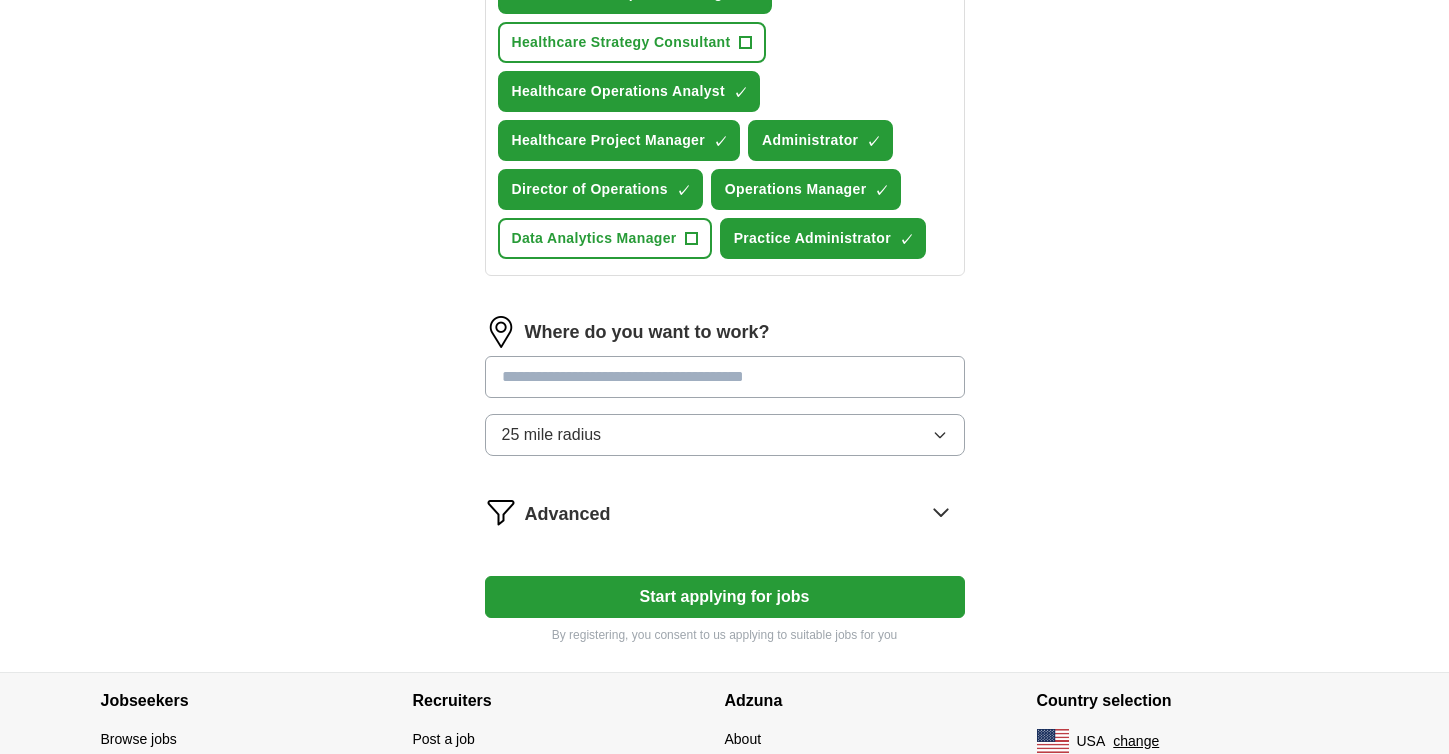 scroll, scrollTop: 880, scrollLeft: 0, axis: vertical 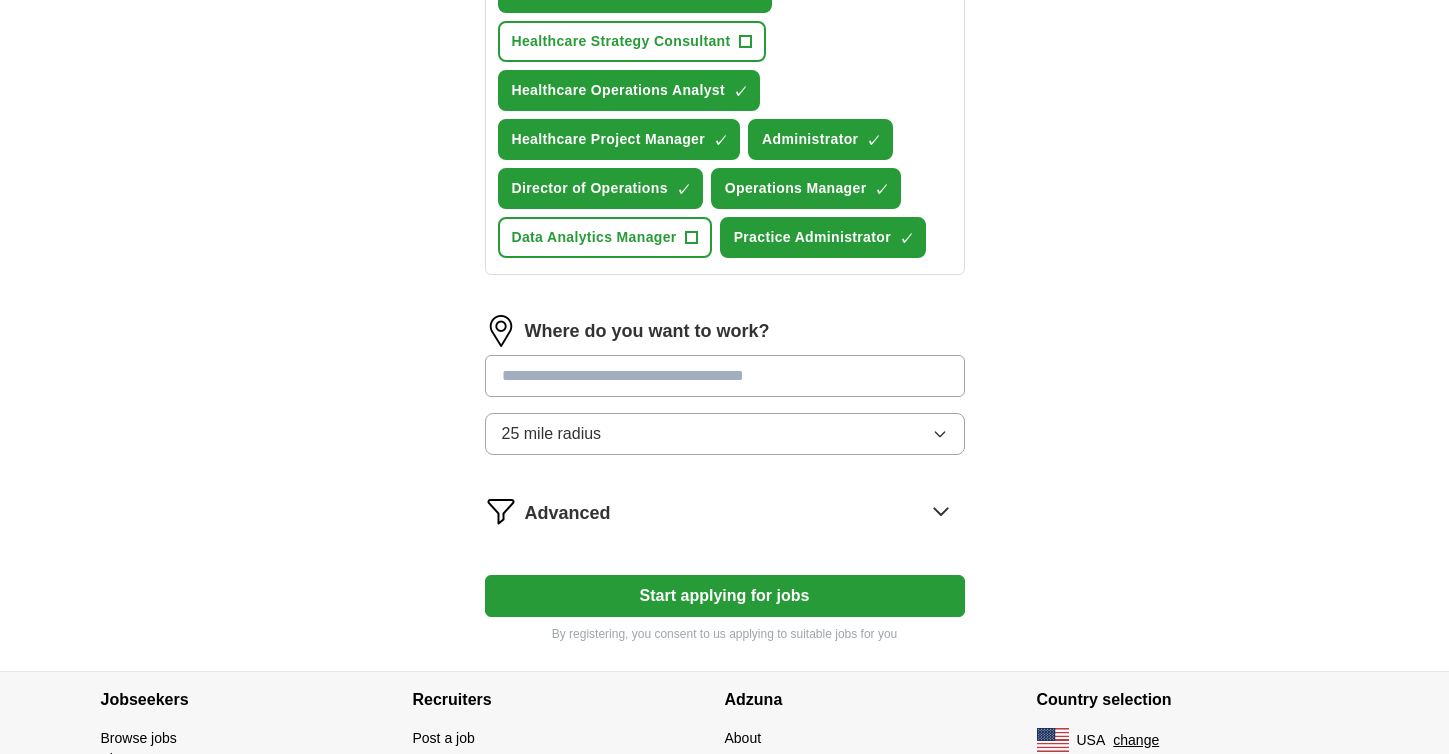 click at bounding box center (725, 376) 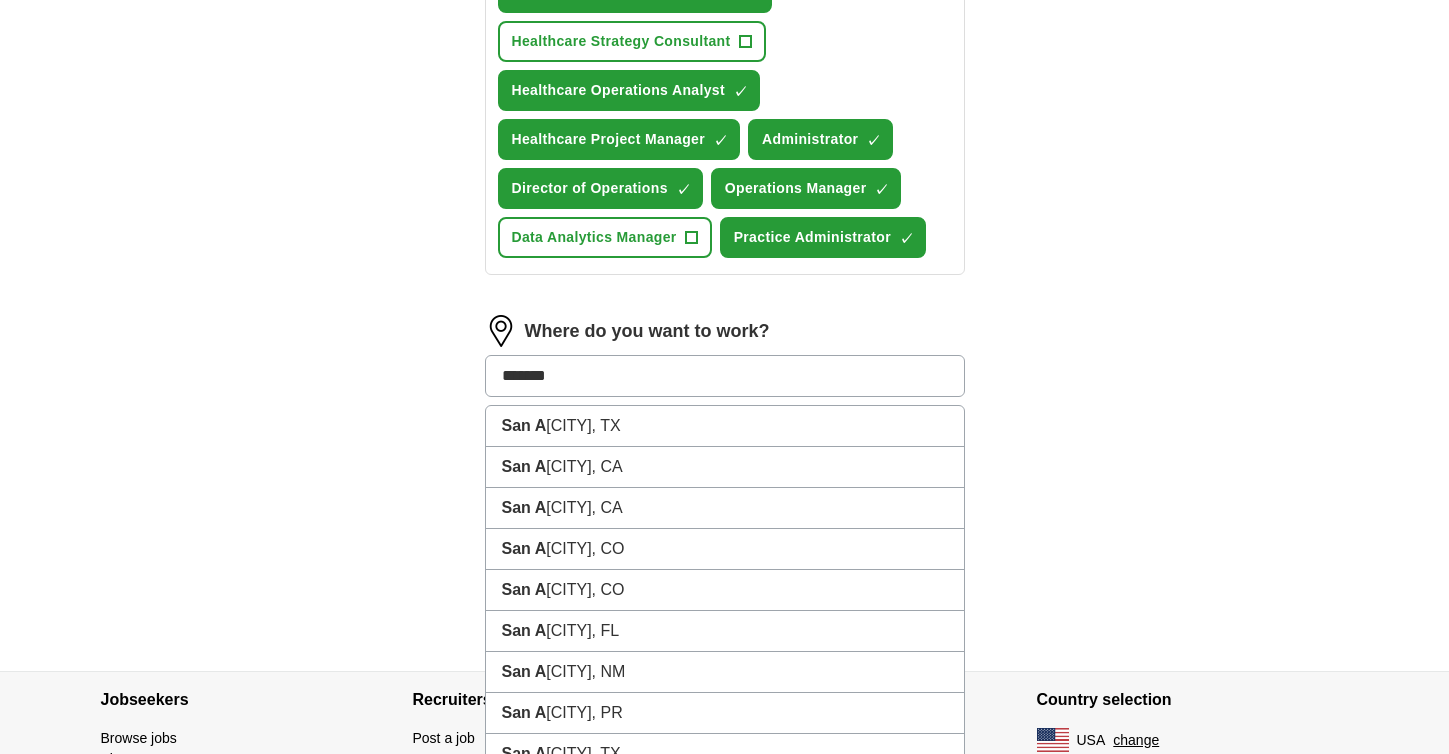 type on "********" 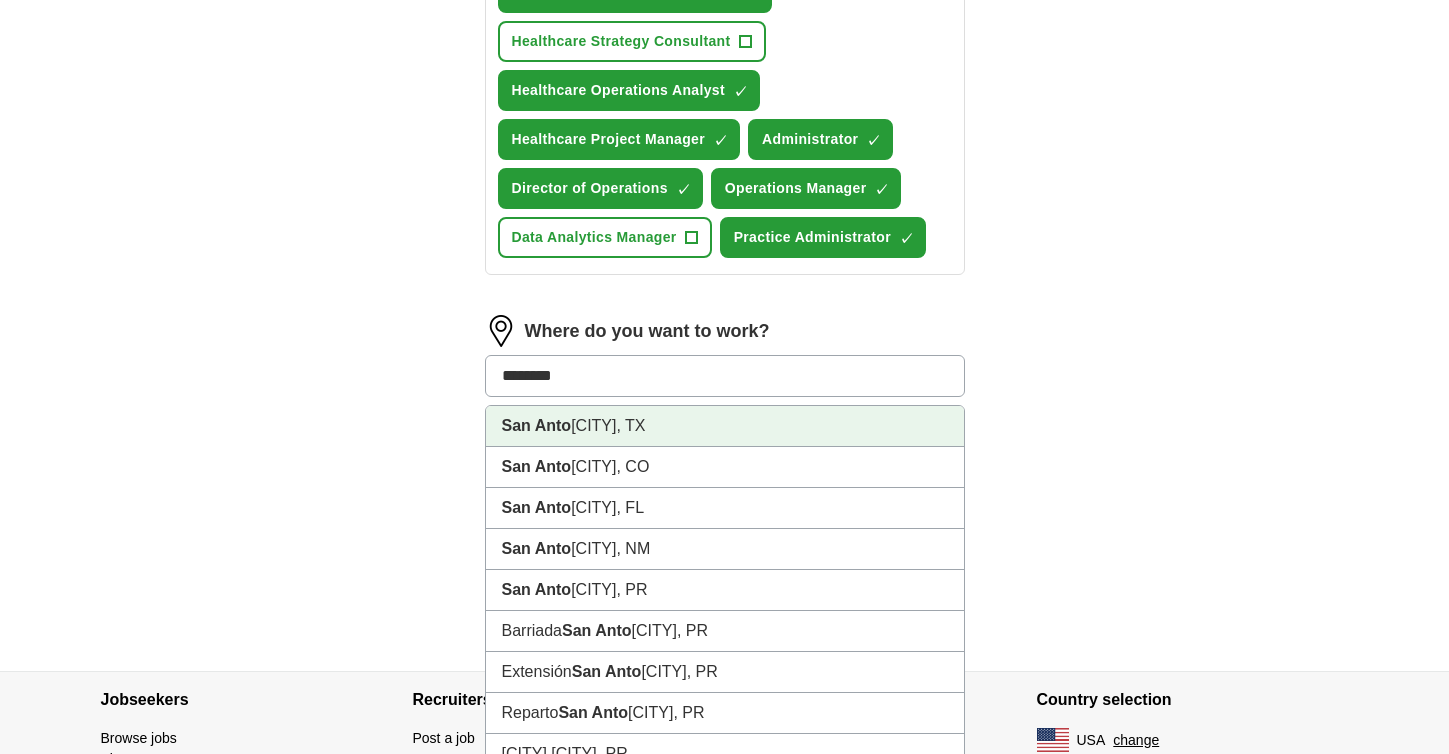 click on "[CITY] [CITY], TX" at bounding box center (725, 426) 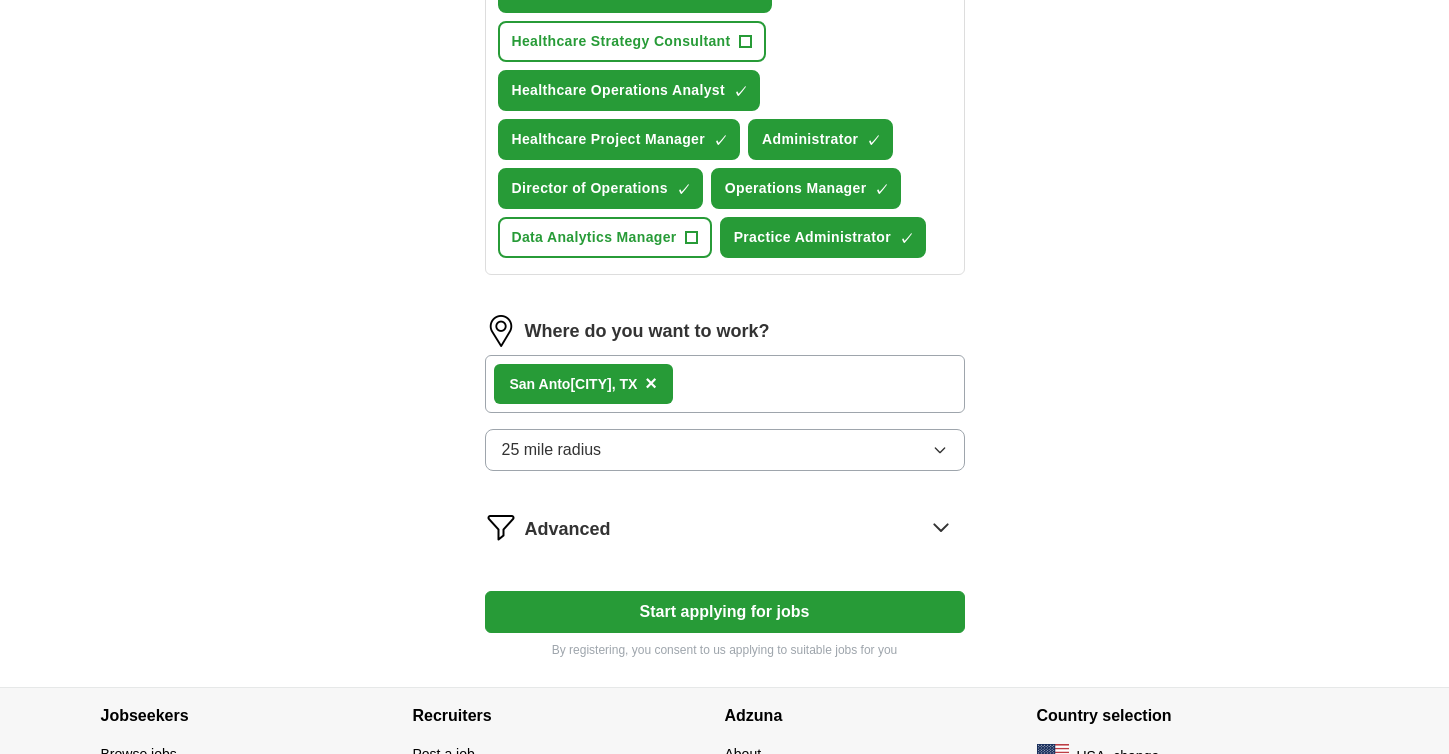 click on "[CITY] [CITY], TX ×" at bounding box center (725, 384) 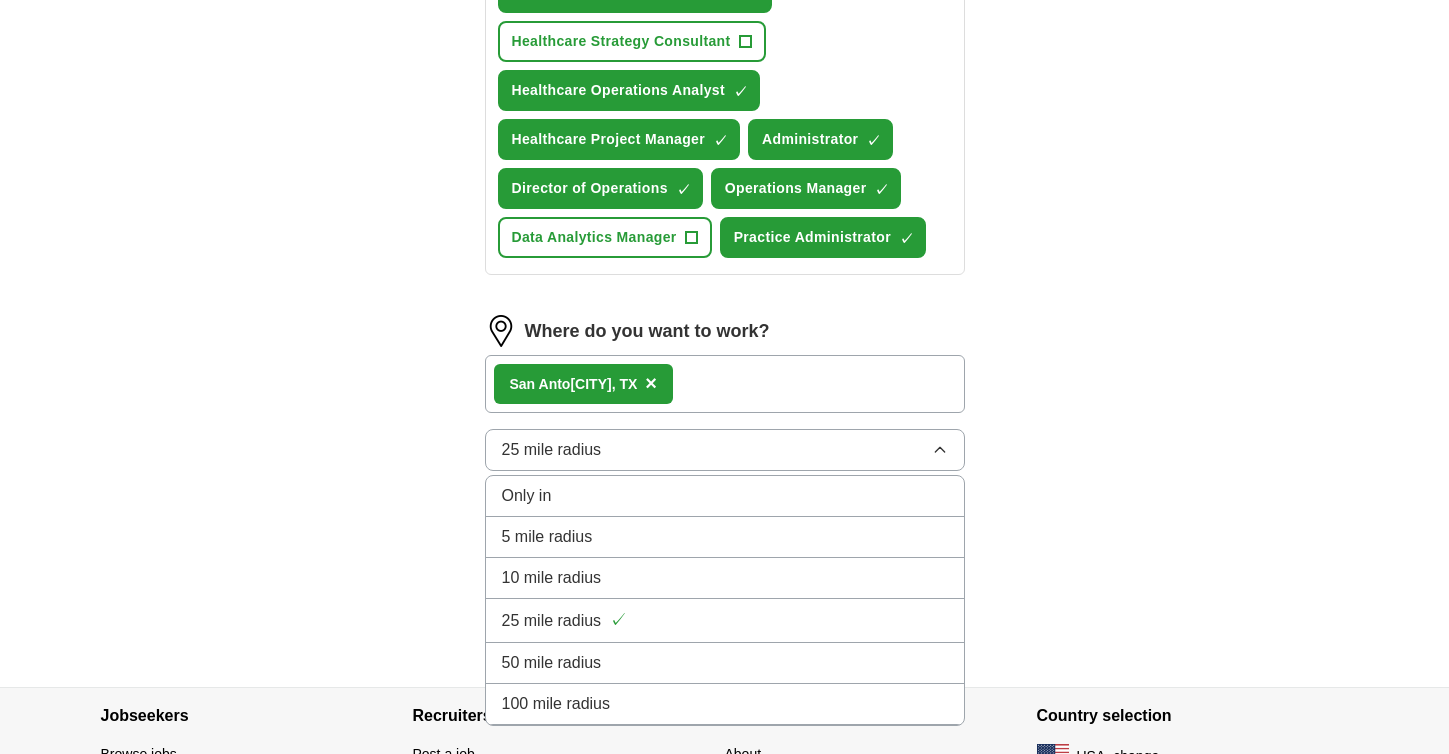 click on "50 mile radius" at bounding box center (725, 663) 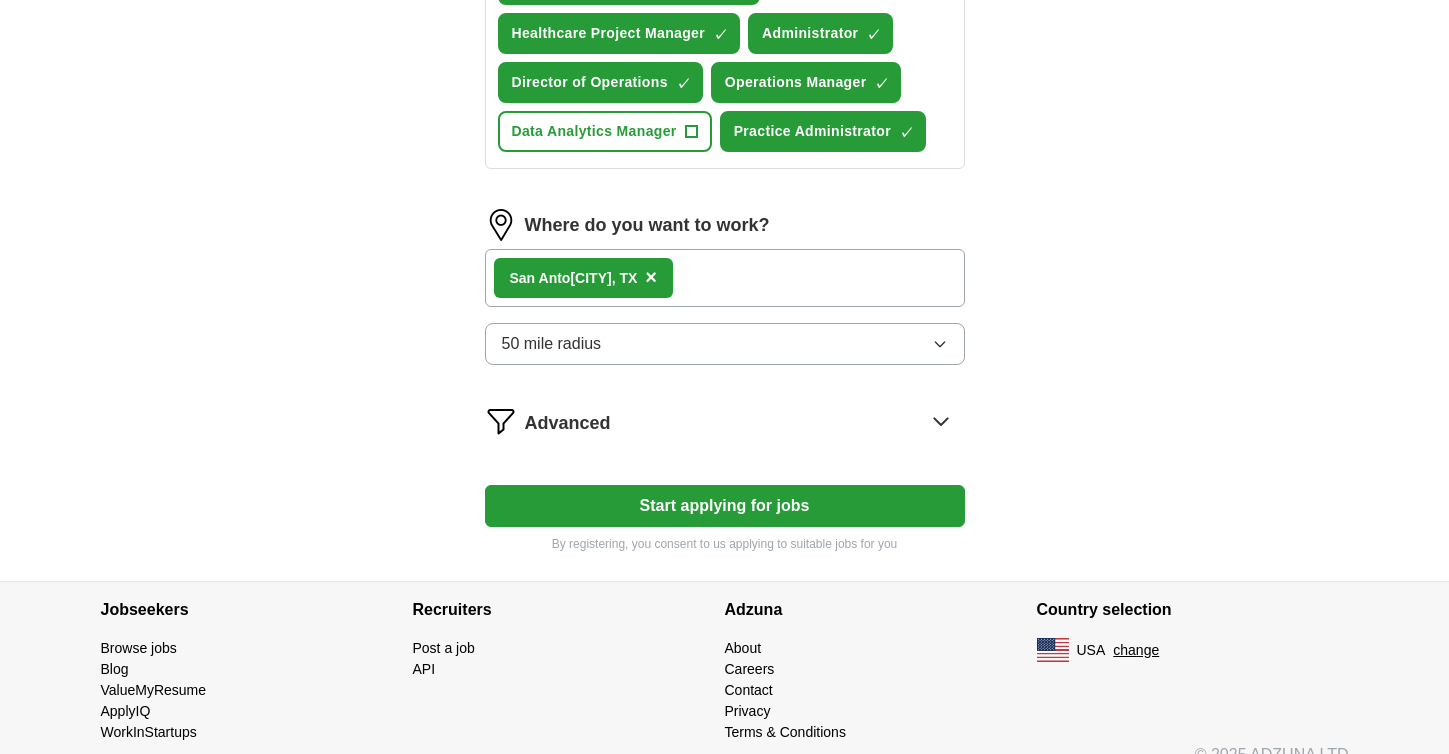 scroll, scrollTop: 989, scrollLeft: 0, axis: vertical 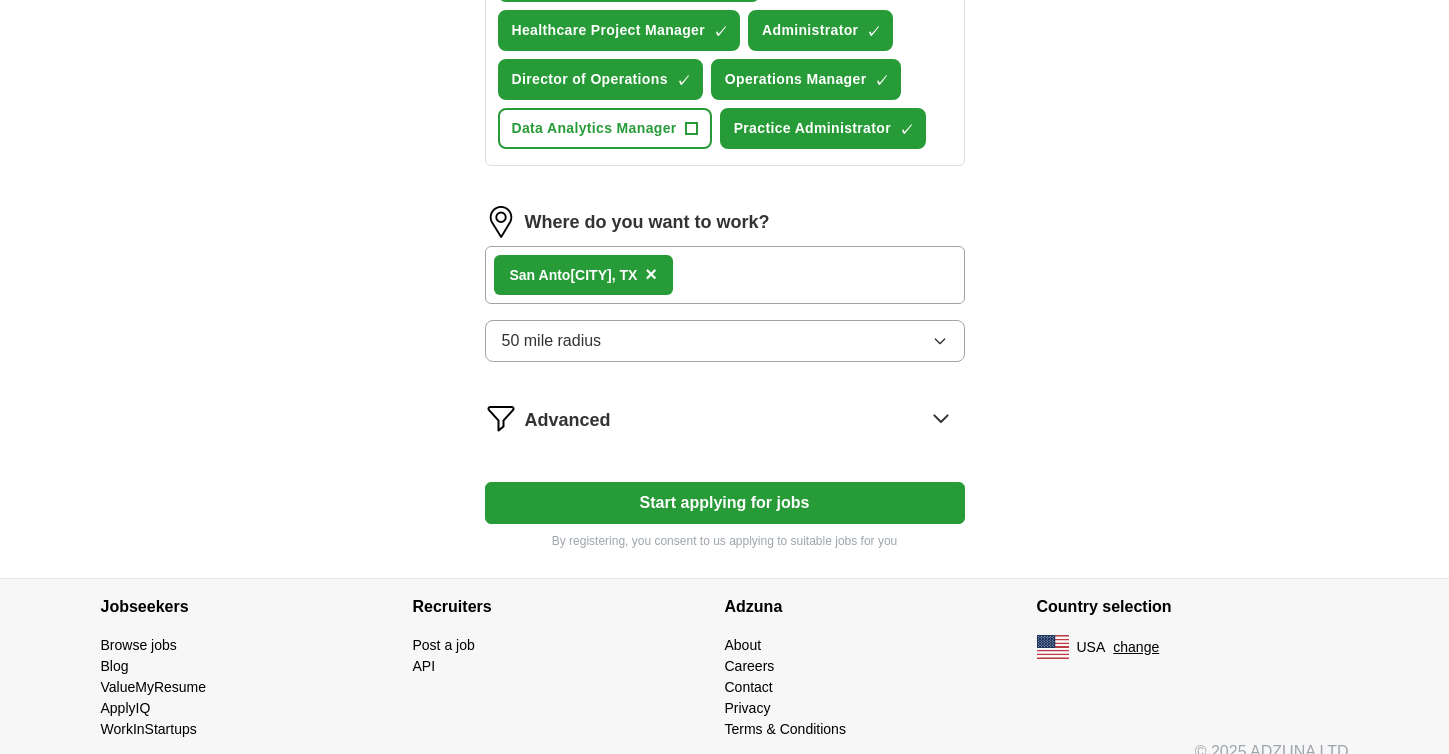 click 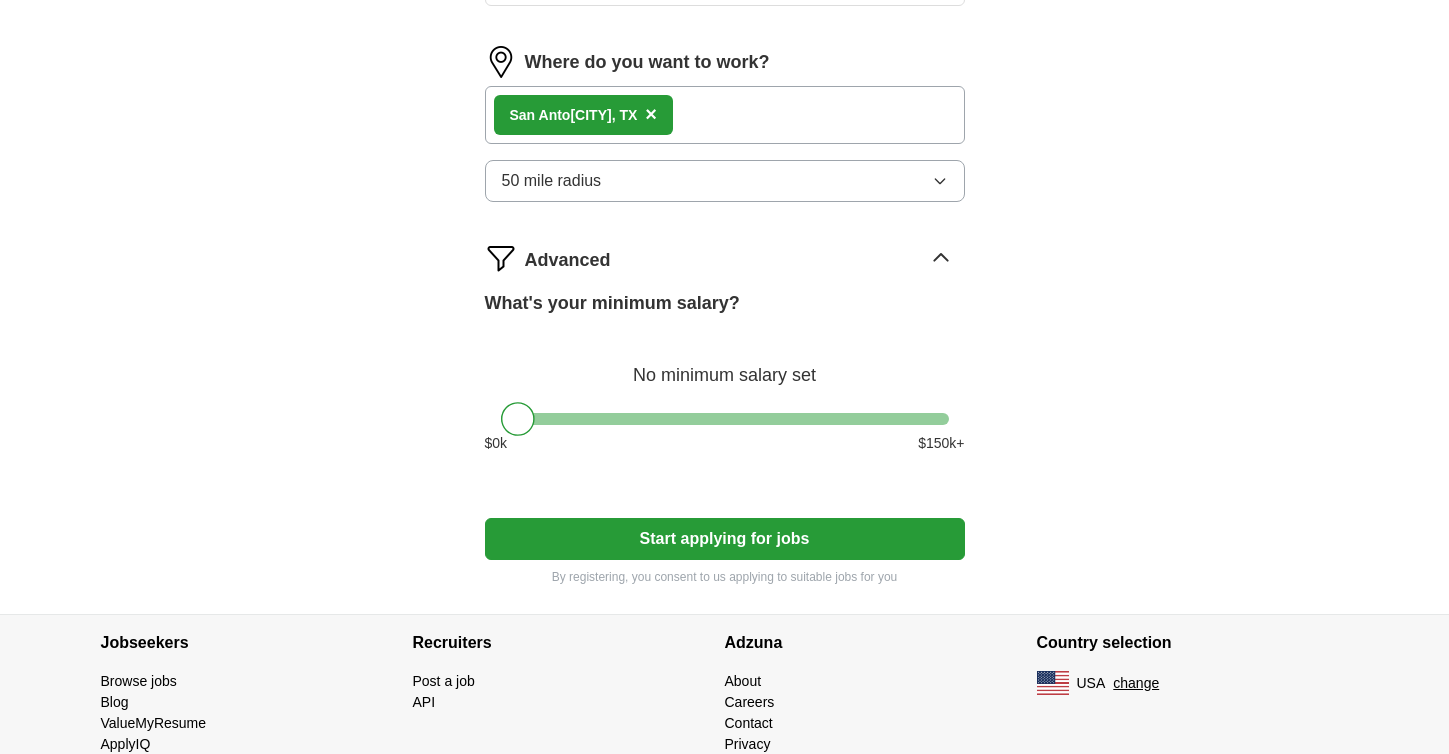 scroll, scrollTop: 1166, scrollLeft: 0, axis: vertical 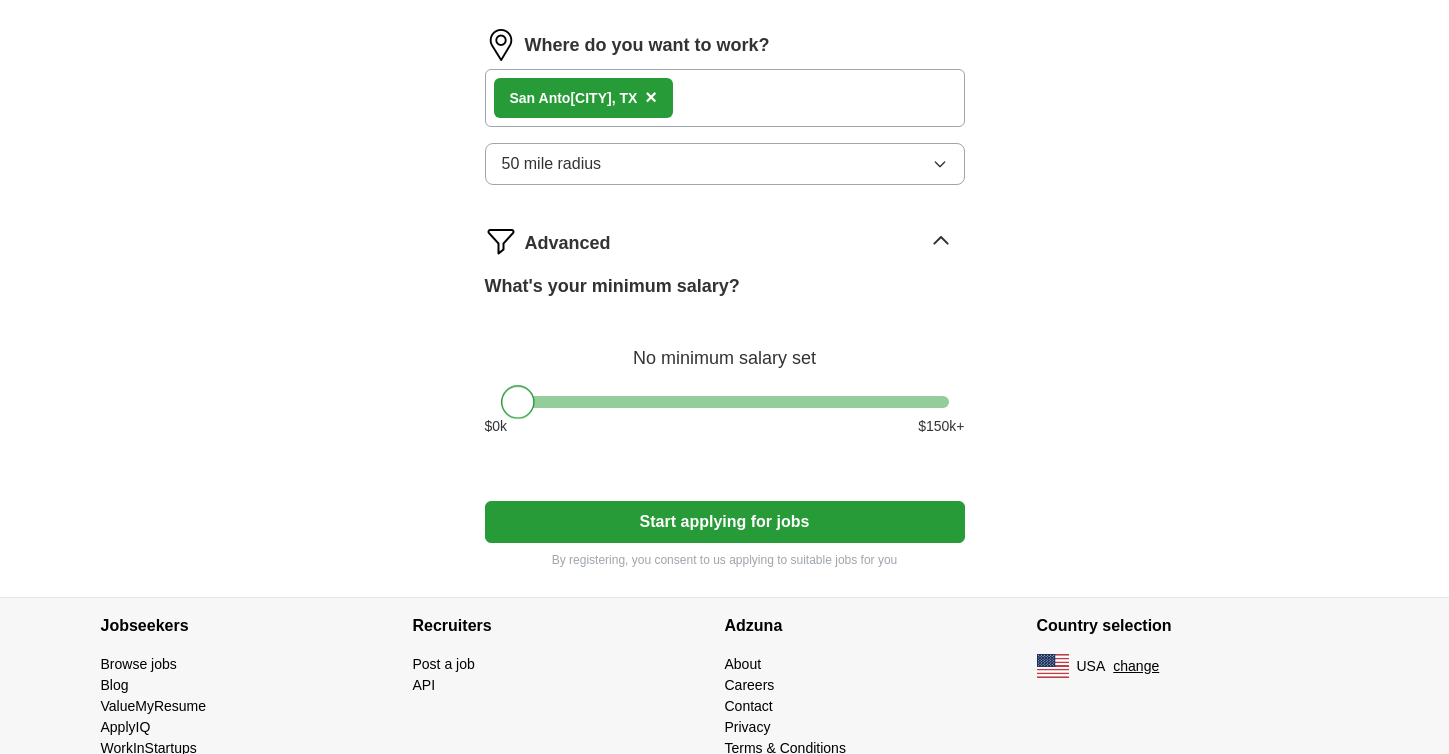 drag, startPoint x: 517, startPoint y: 405, endPoint x: 485, endPoint y: 388, distance: 36.23534 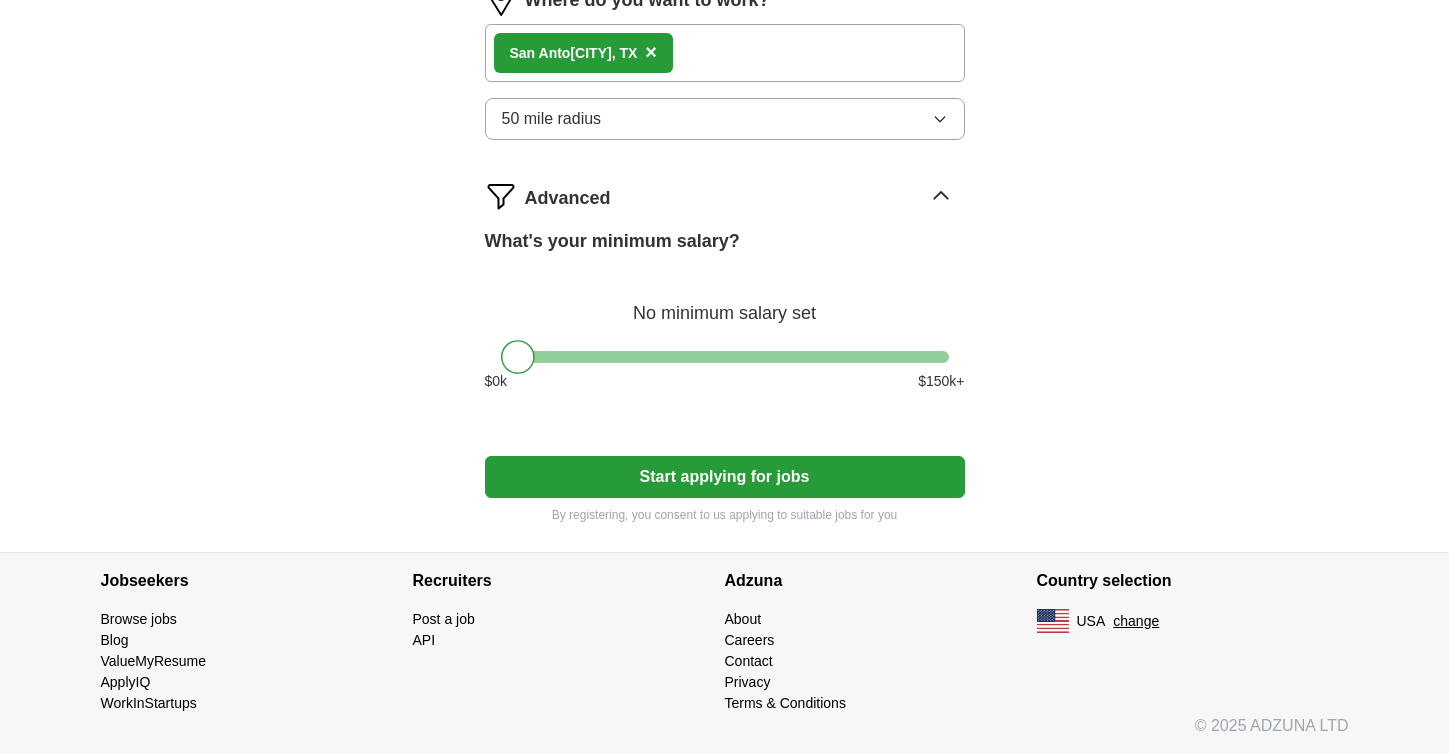 scroll, scrollTop: 1198, scrollLeft: 0, axis: vertical 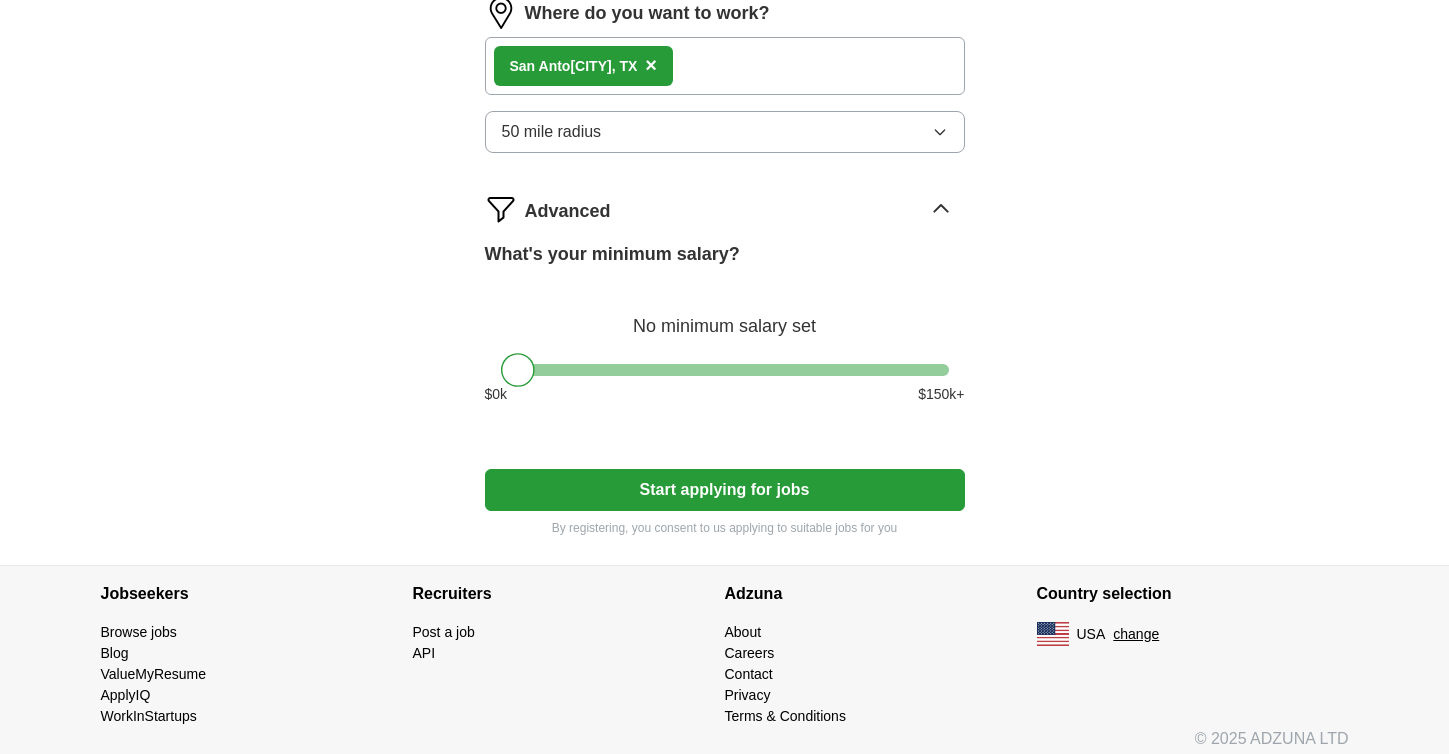 click on "Start applying for jobs" at bounding box center (725, 490) 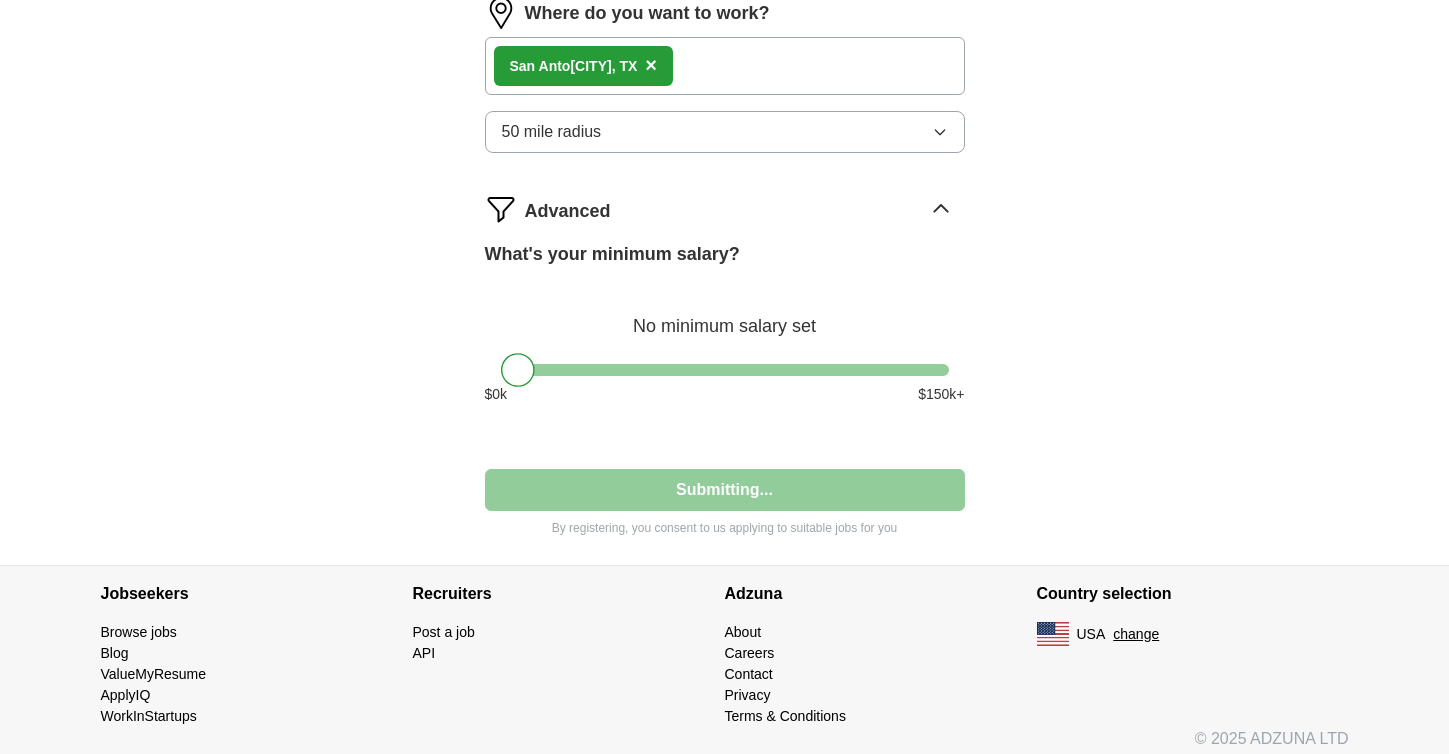 select on "**" 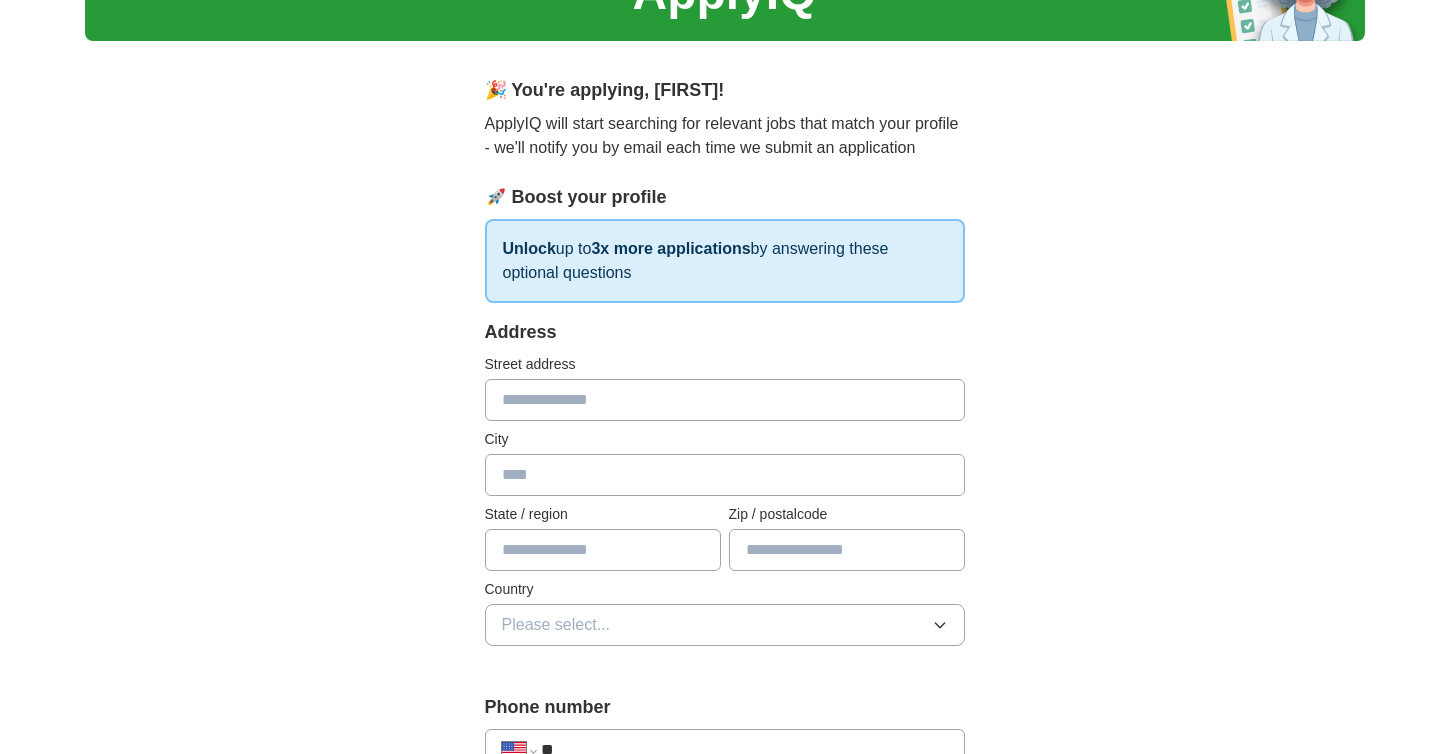 scroll, scrollTop: 135, scrollLeft: 0, axis: vertical 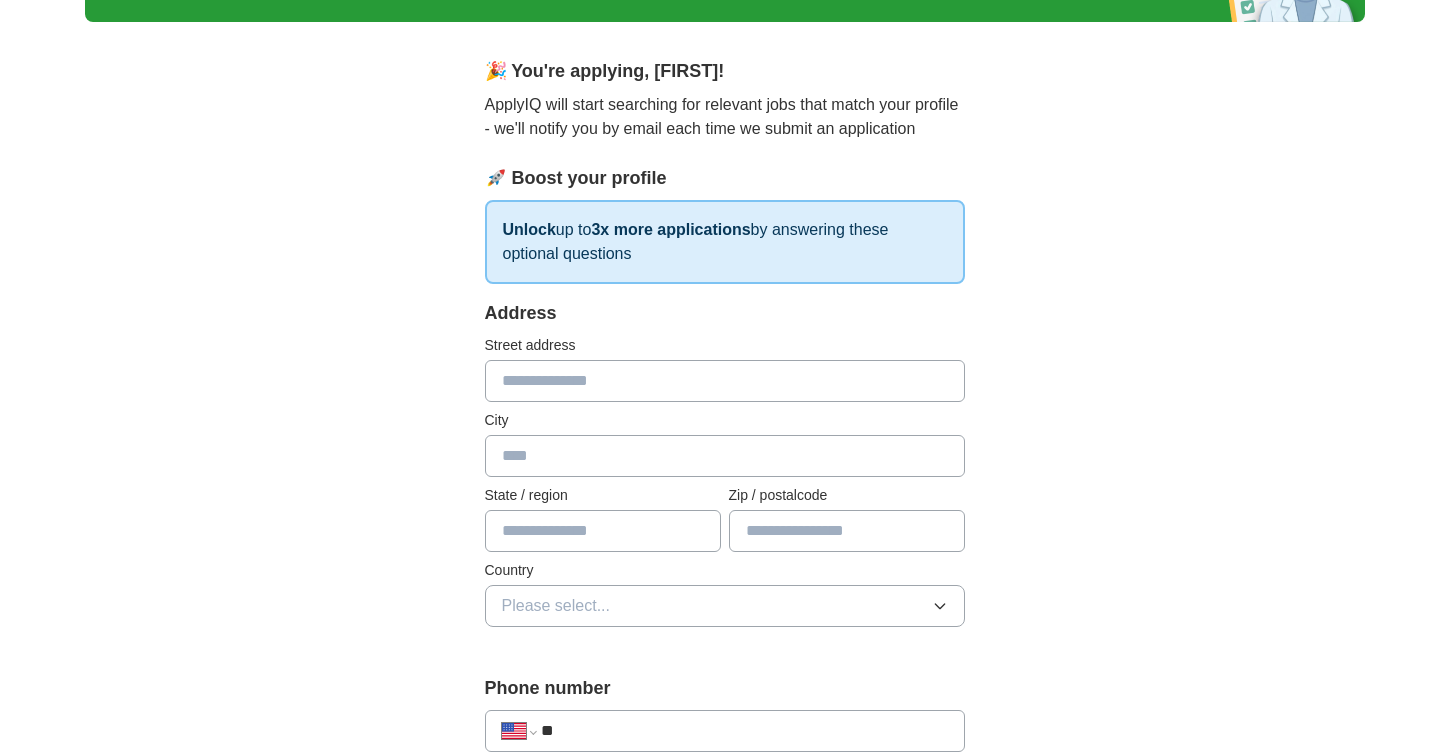 click at bounding box center (725, 381) 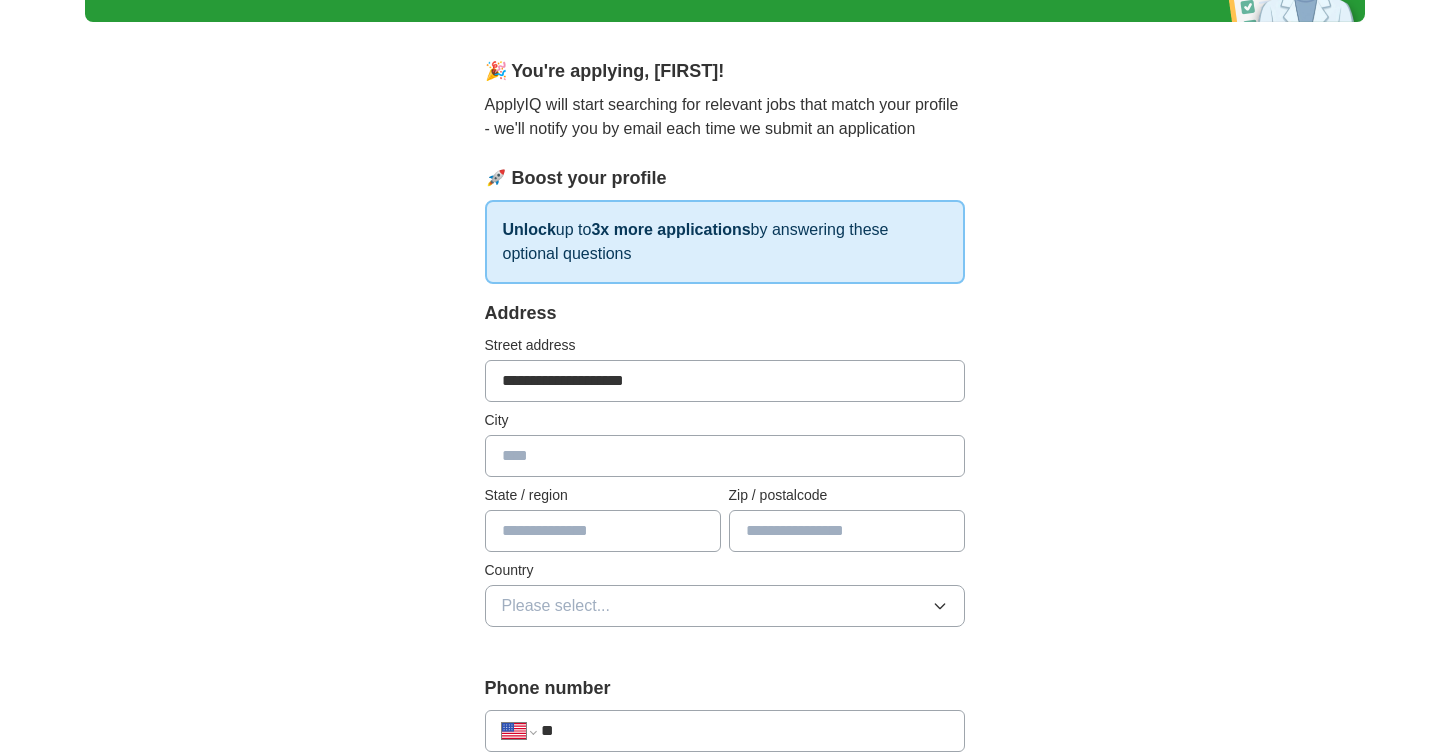 type on "**********" 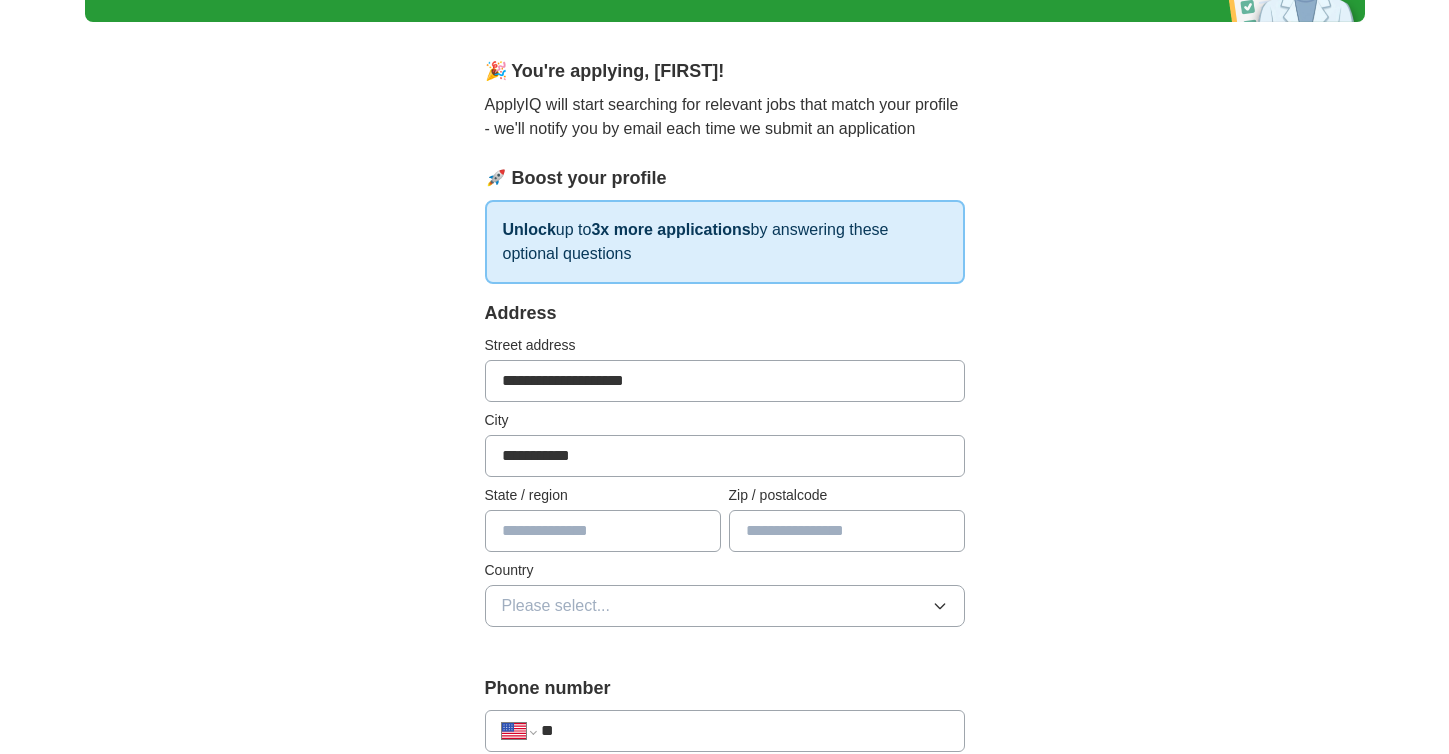 type on "*****" 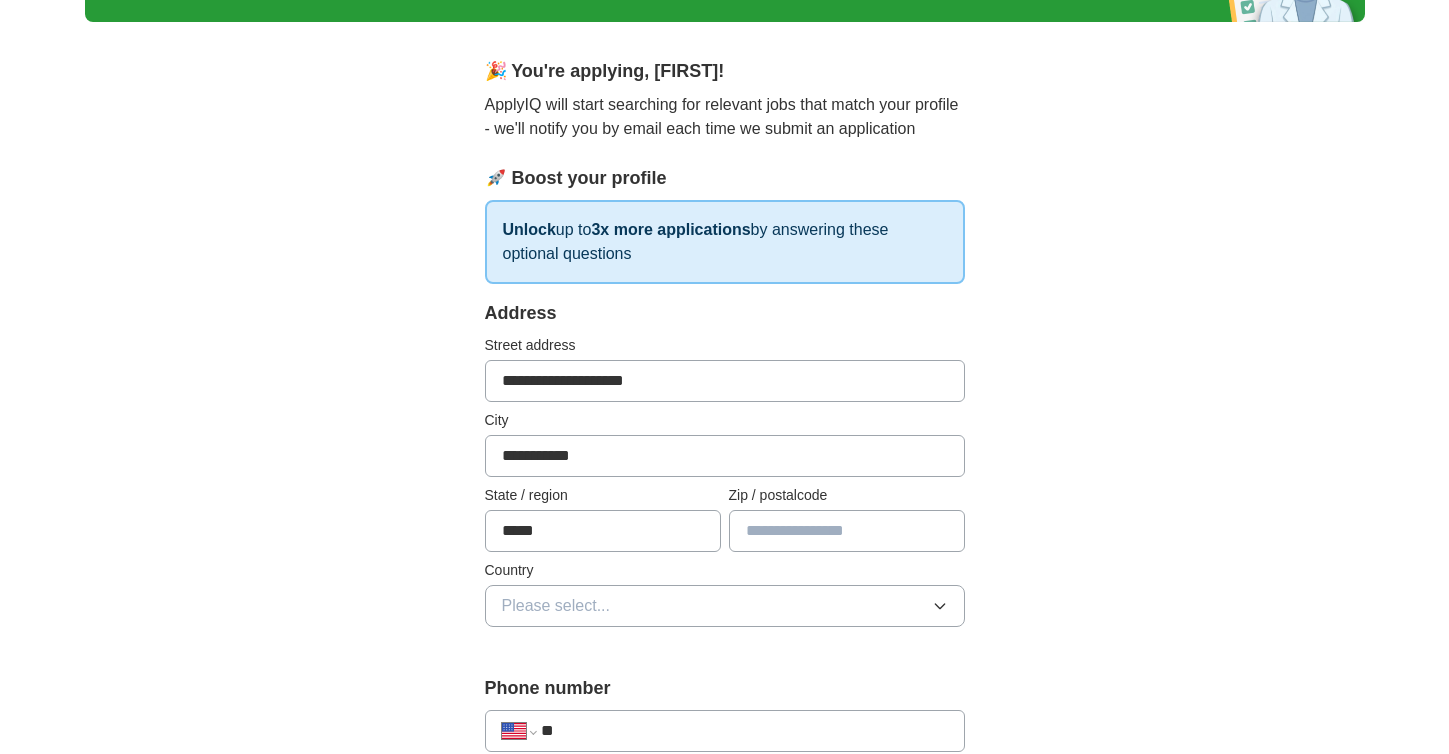 type on "*****" 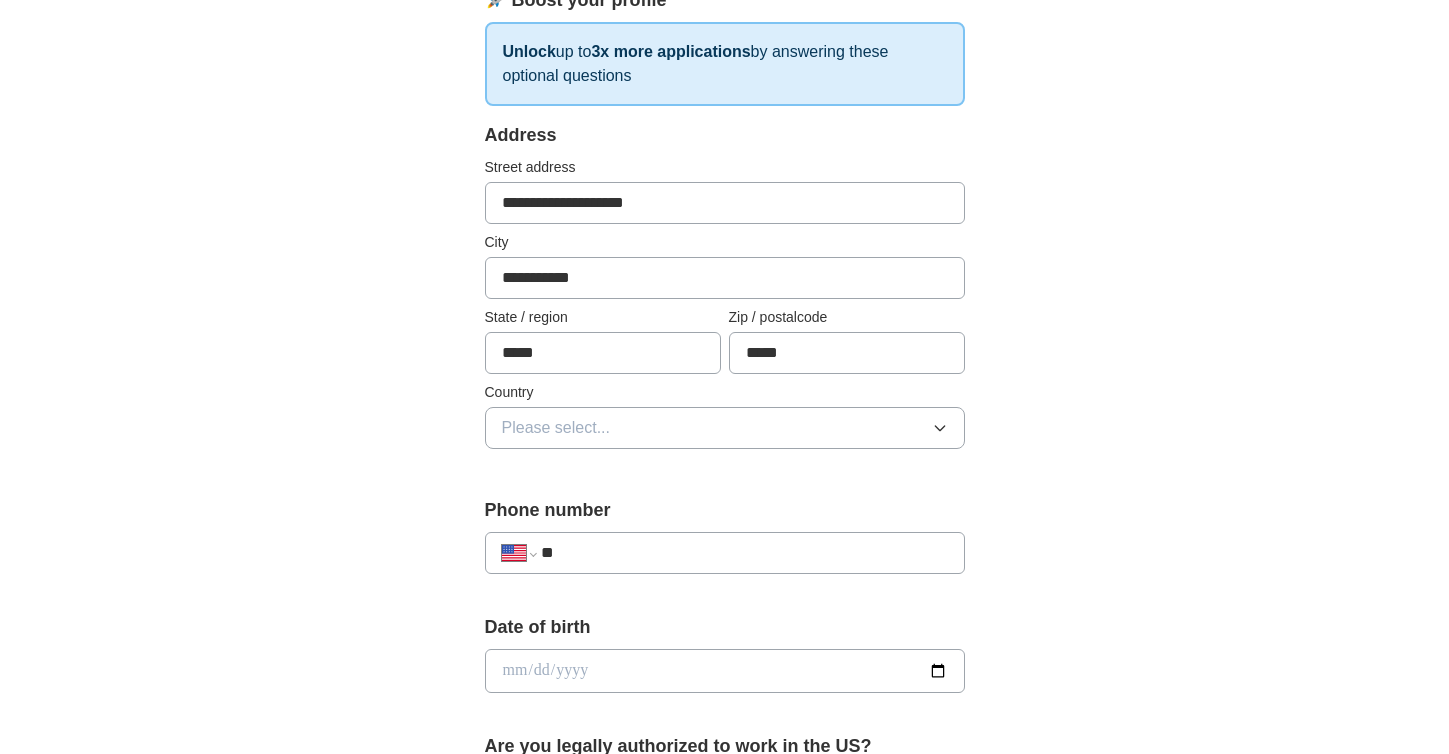 scroll, scrollTop: 399, scrollLeft: 0, axis: vertical 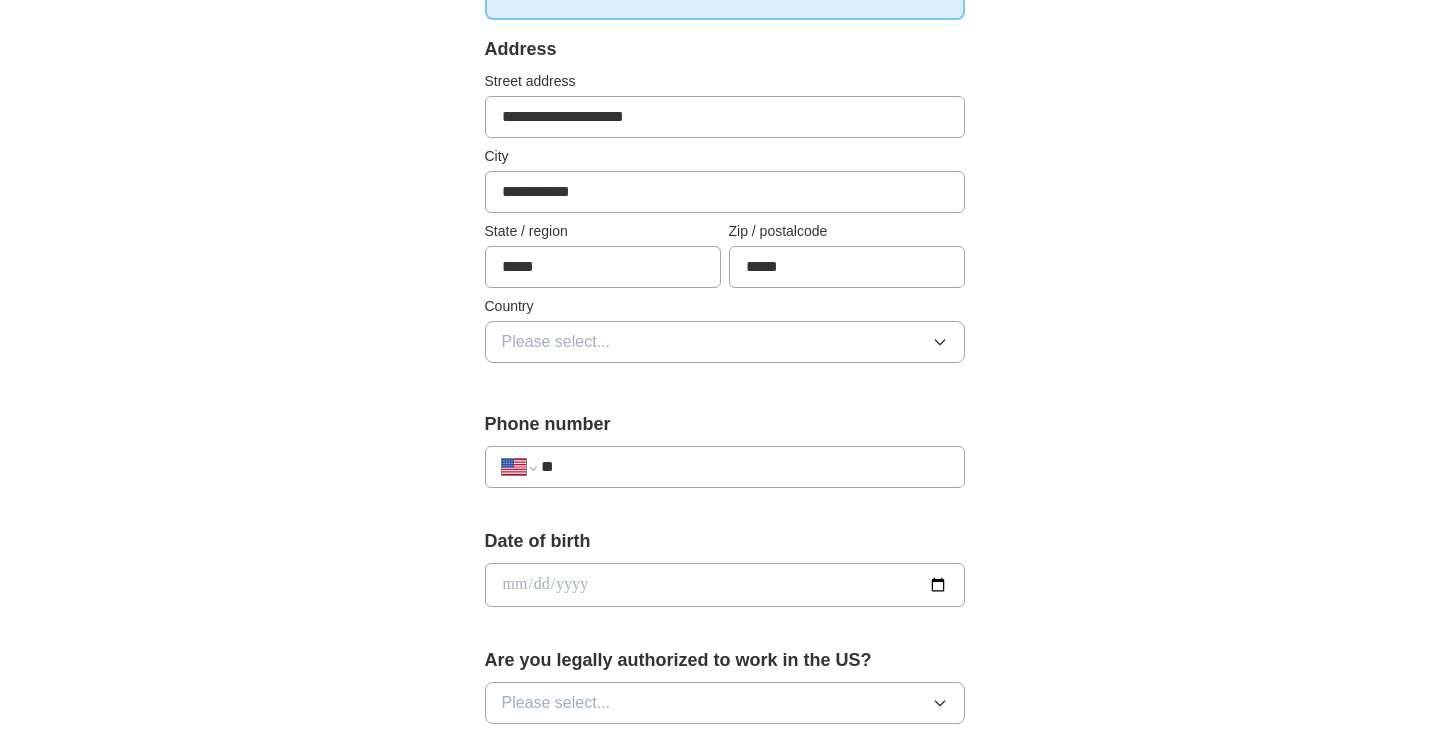 click on "Please select..." at bounding box center (725, 342) 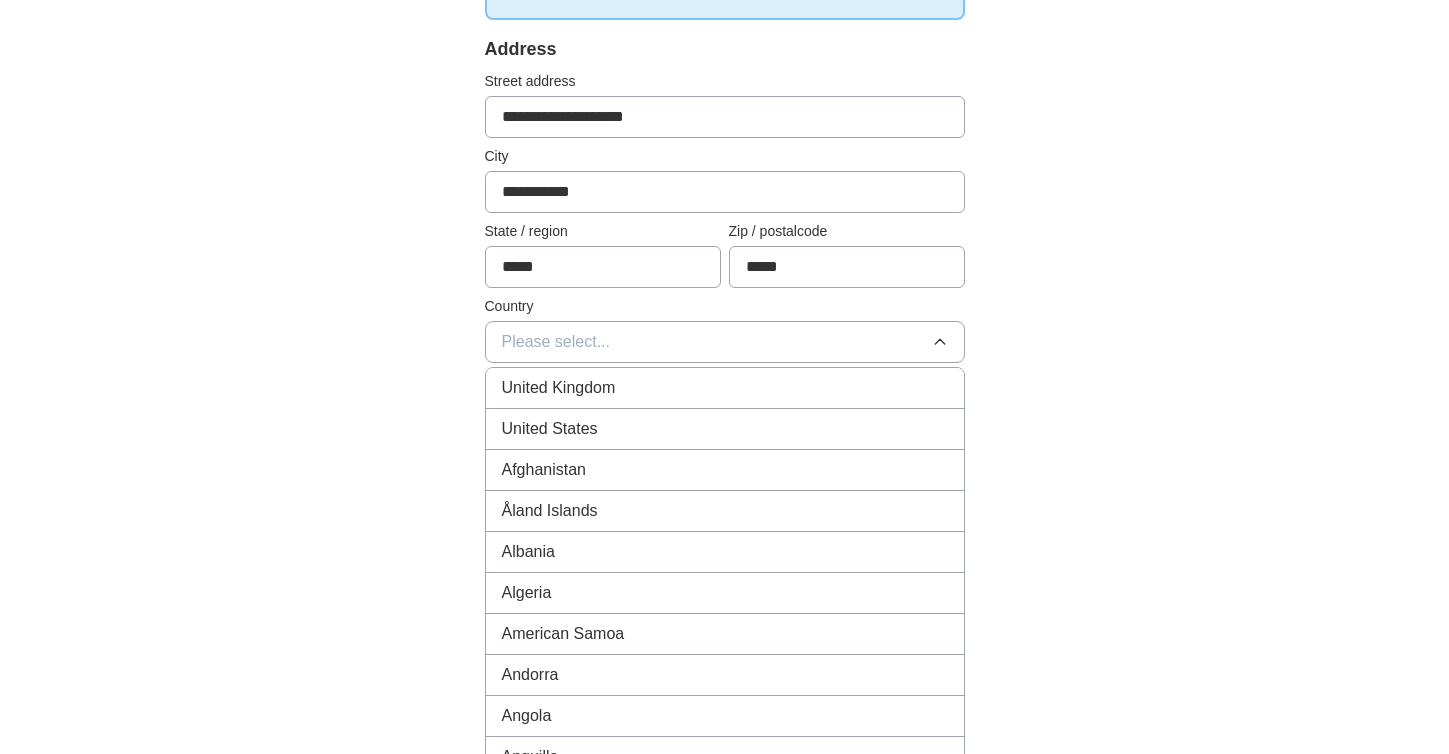 click on "United States" at bounding box center (725, 429) 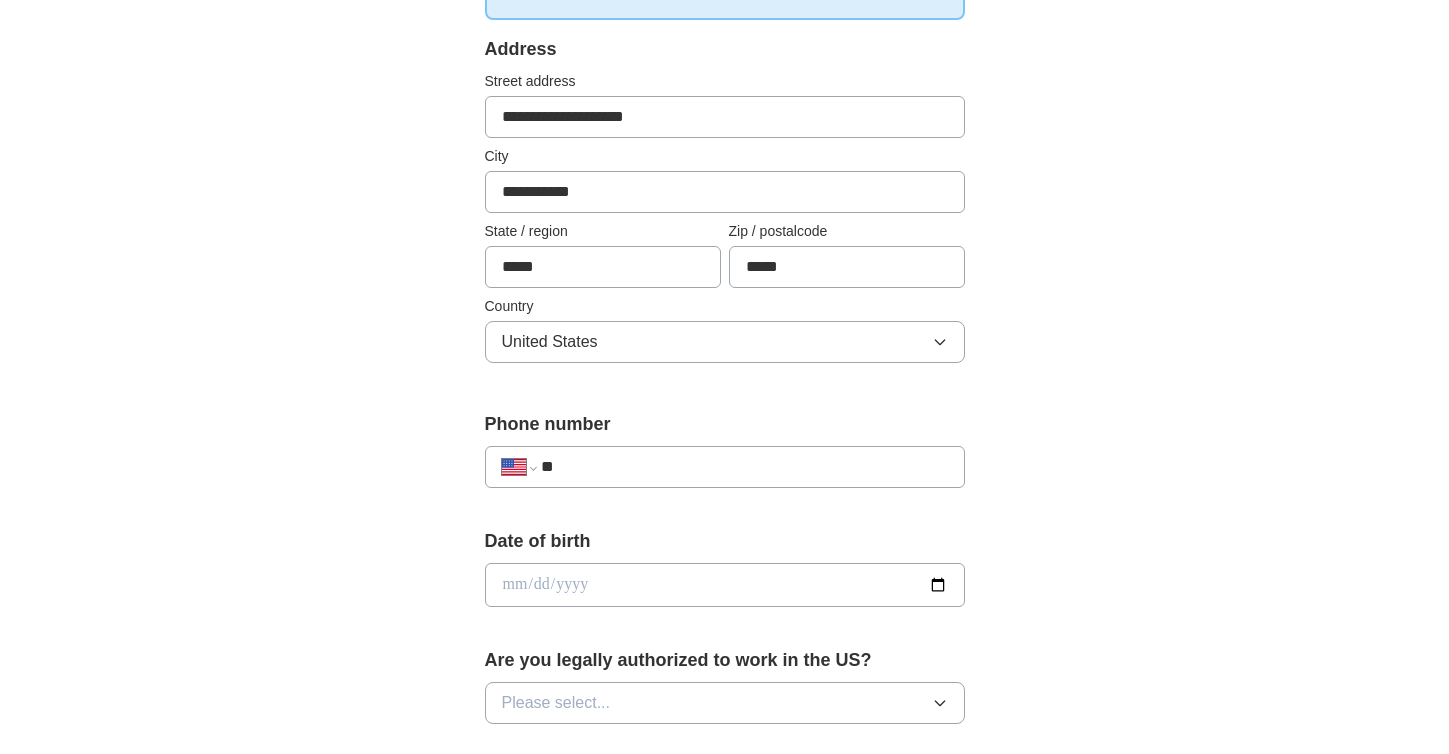 click on "**" at bounding box center [744, 467] 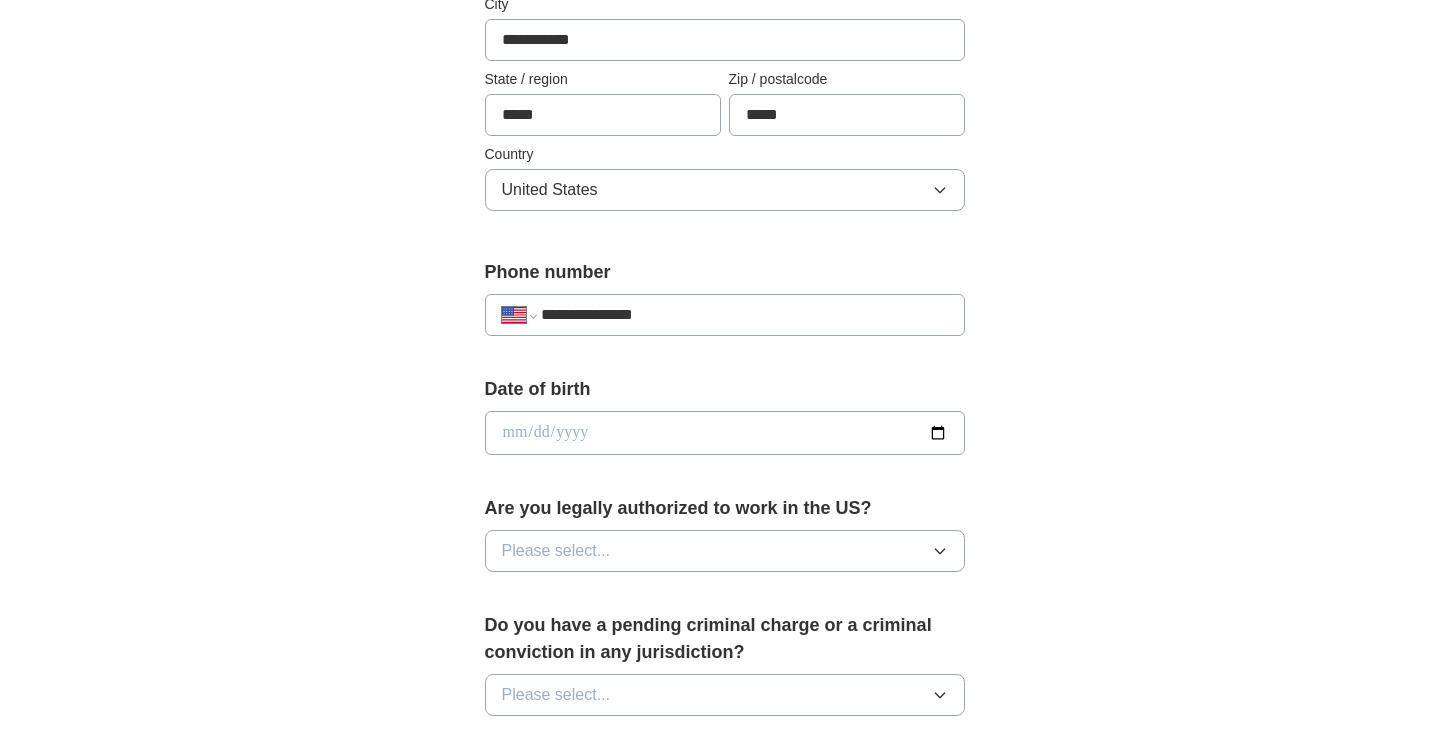 scroll, scrollTop: 591, scrollLeft: 0, axis: vertical 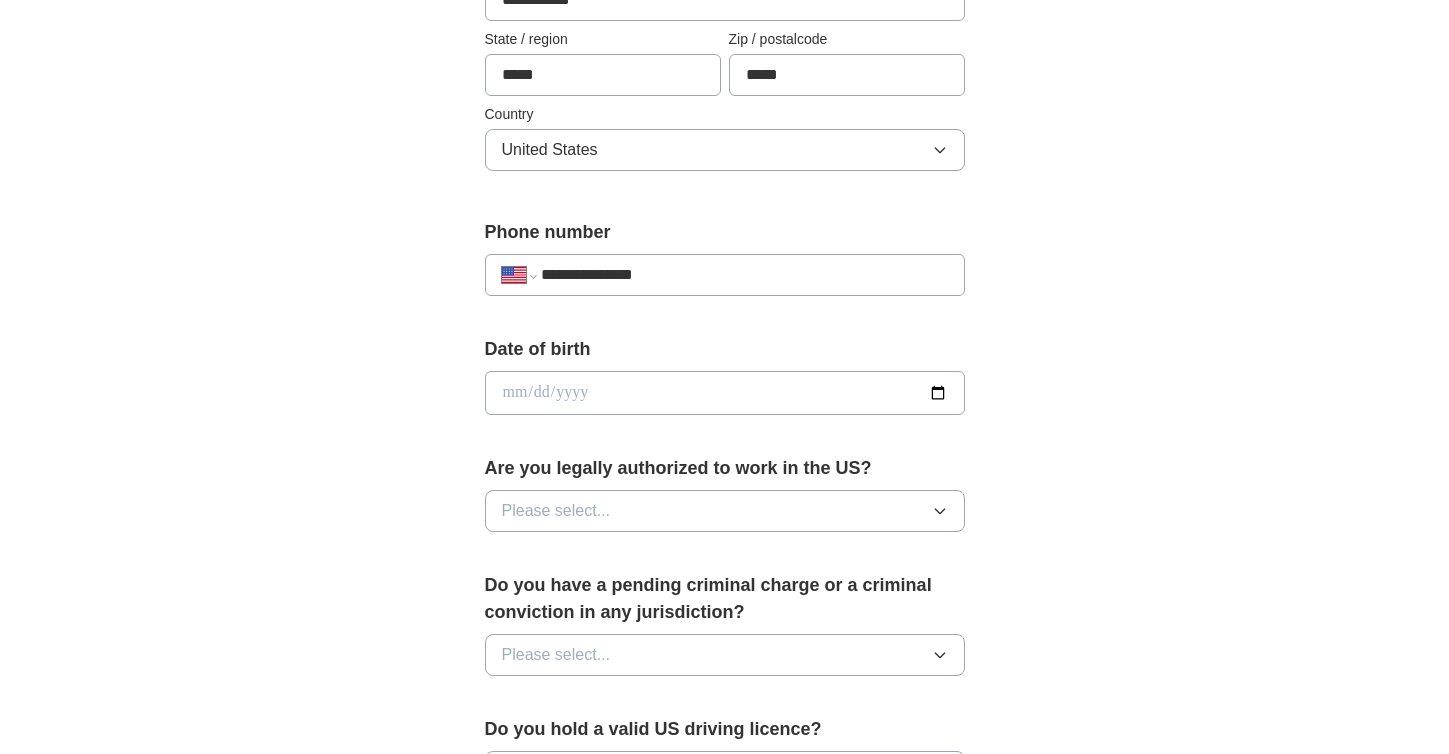 type on "**********" 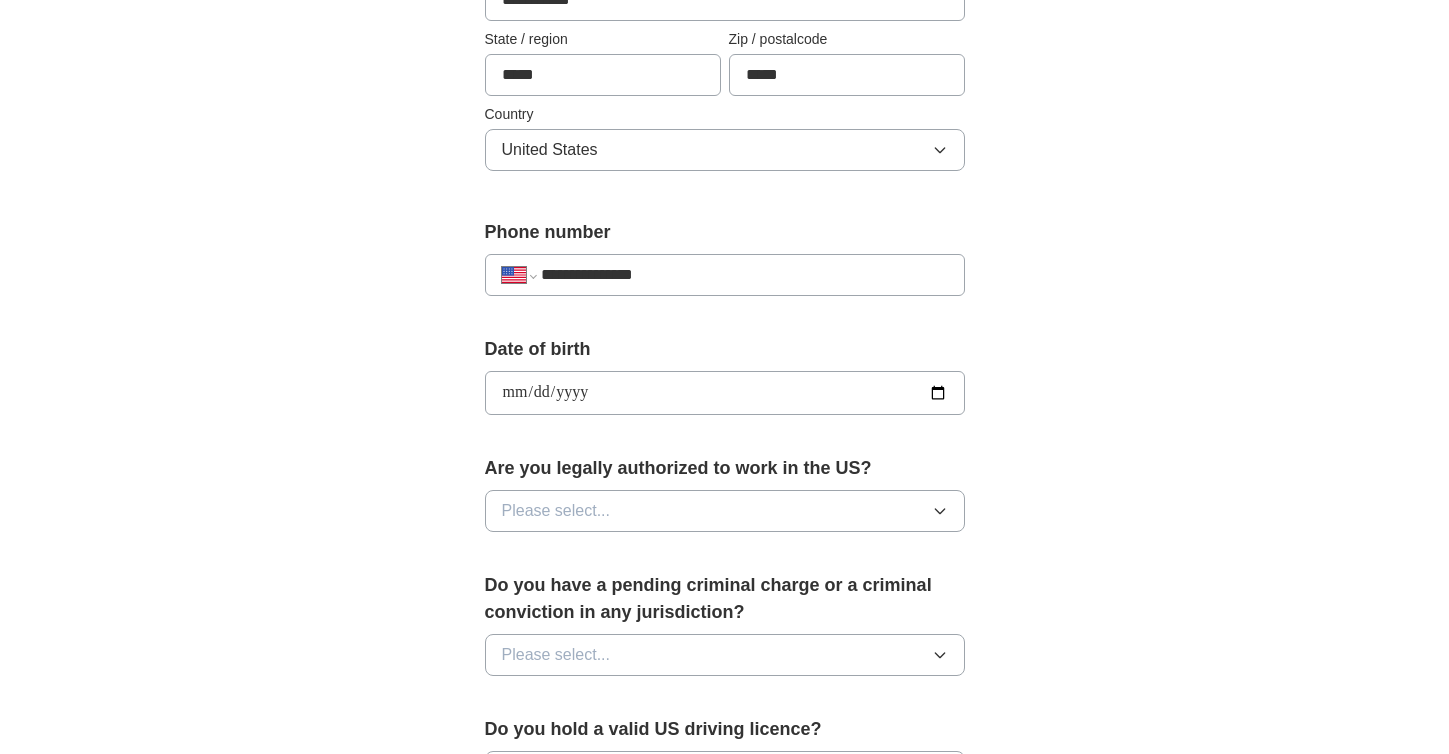 type on "**********" 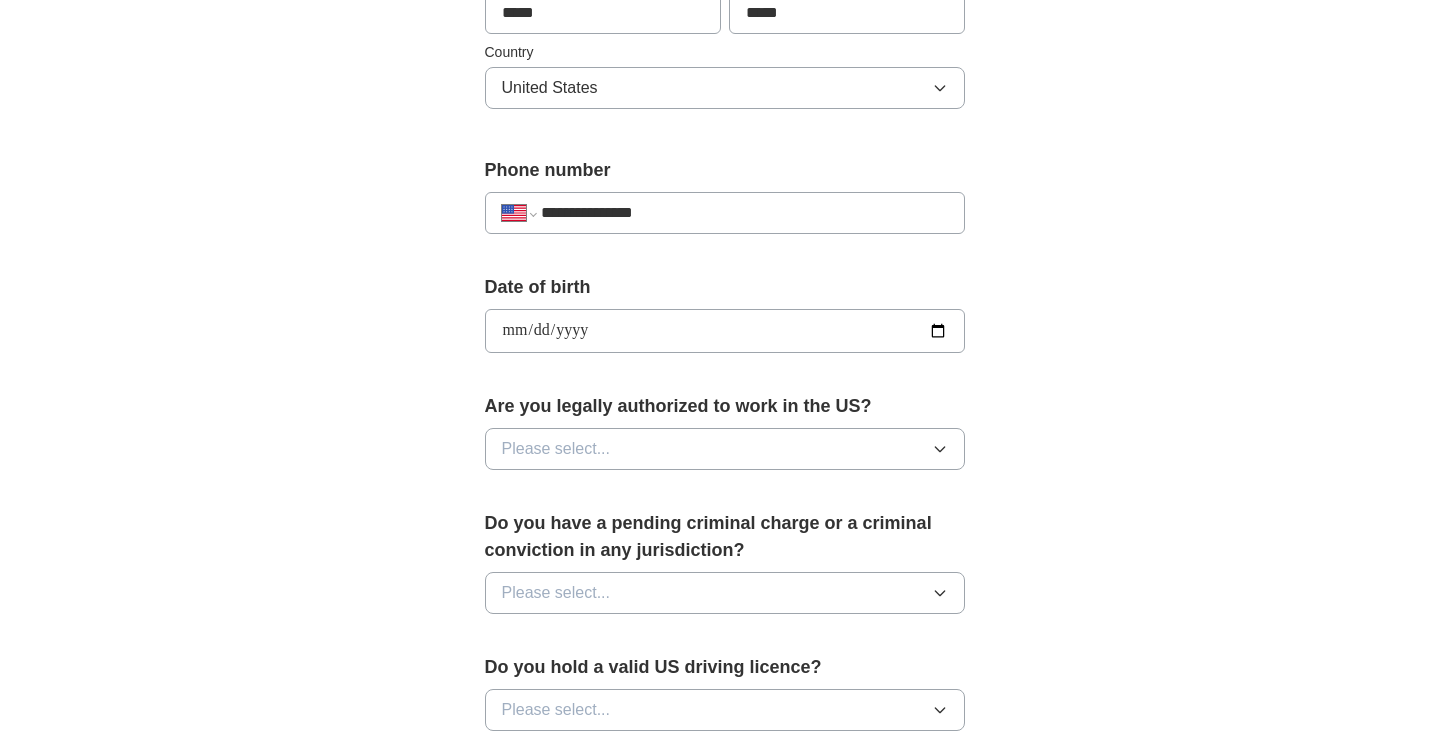 scroll, scrollTop: 685, scrollLeft: 0, axis: vertical 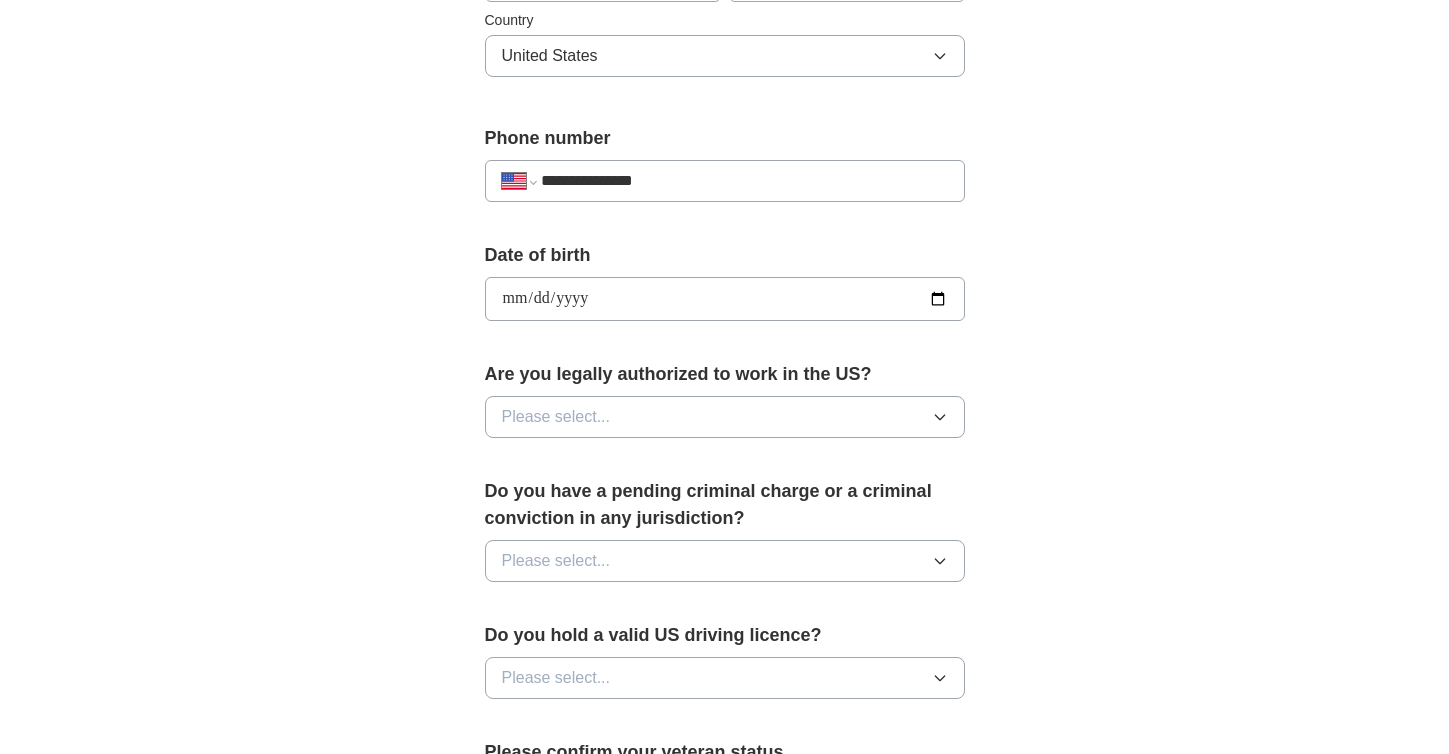 click on "Please select..." at bounding box center [556, 417] 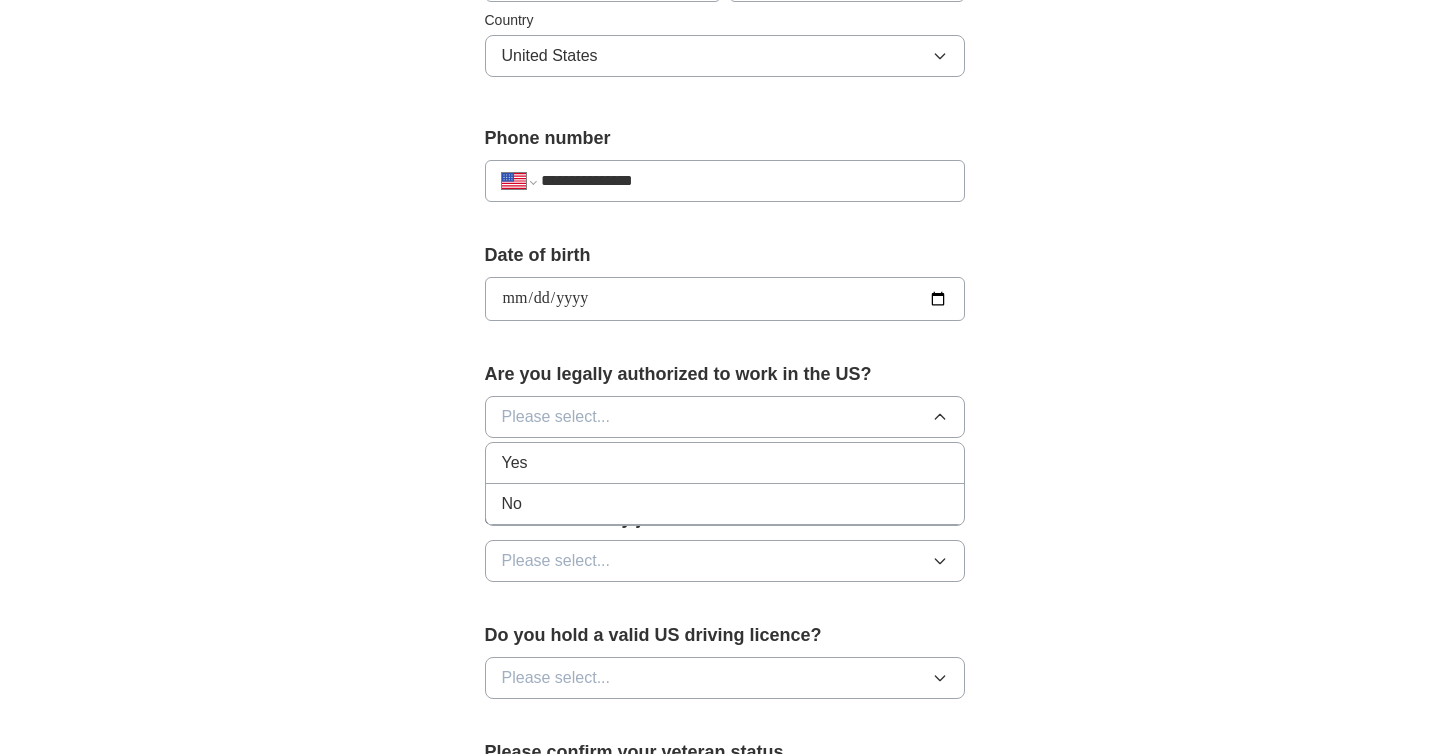 click on "Yes" at bounding box center [725, 463] 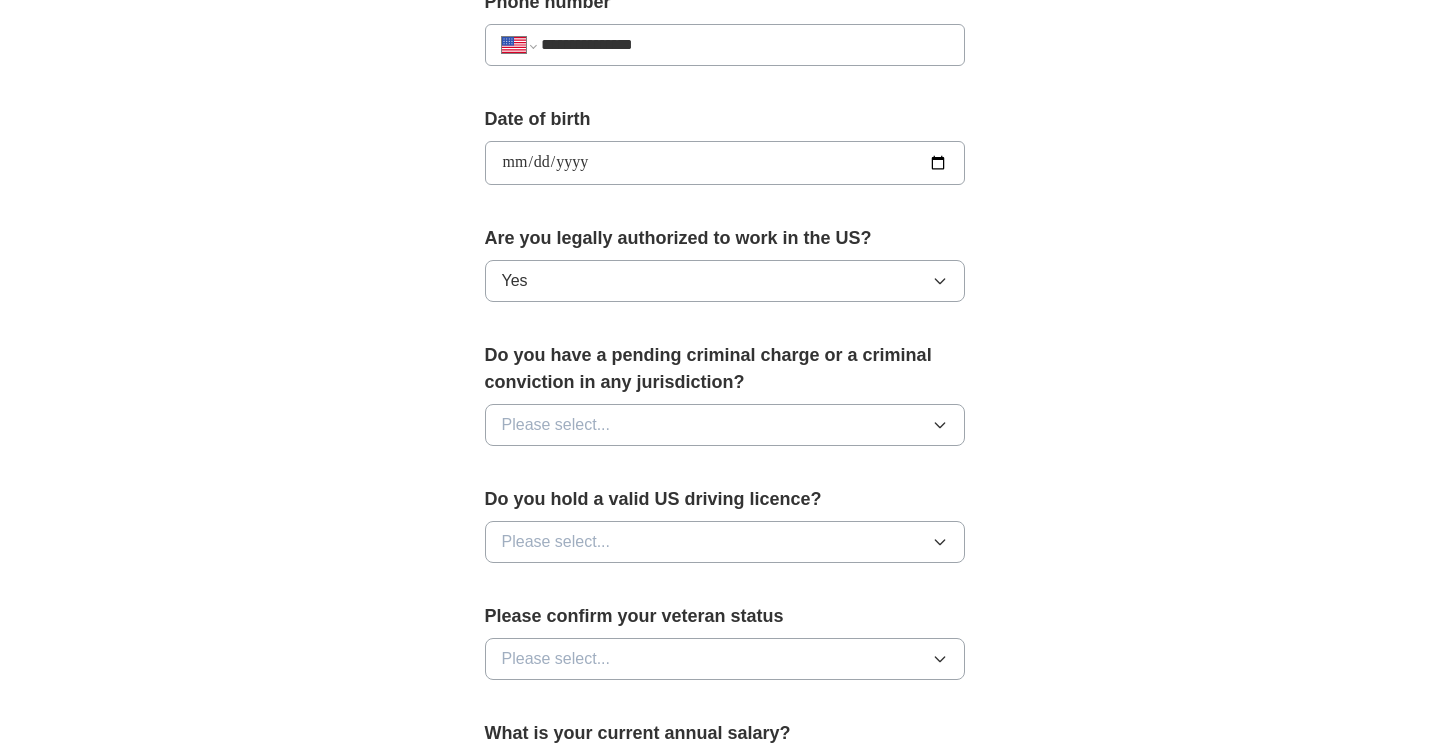 scroll, scrollTop: 852, scrollLeft: 0, axis: vertical 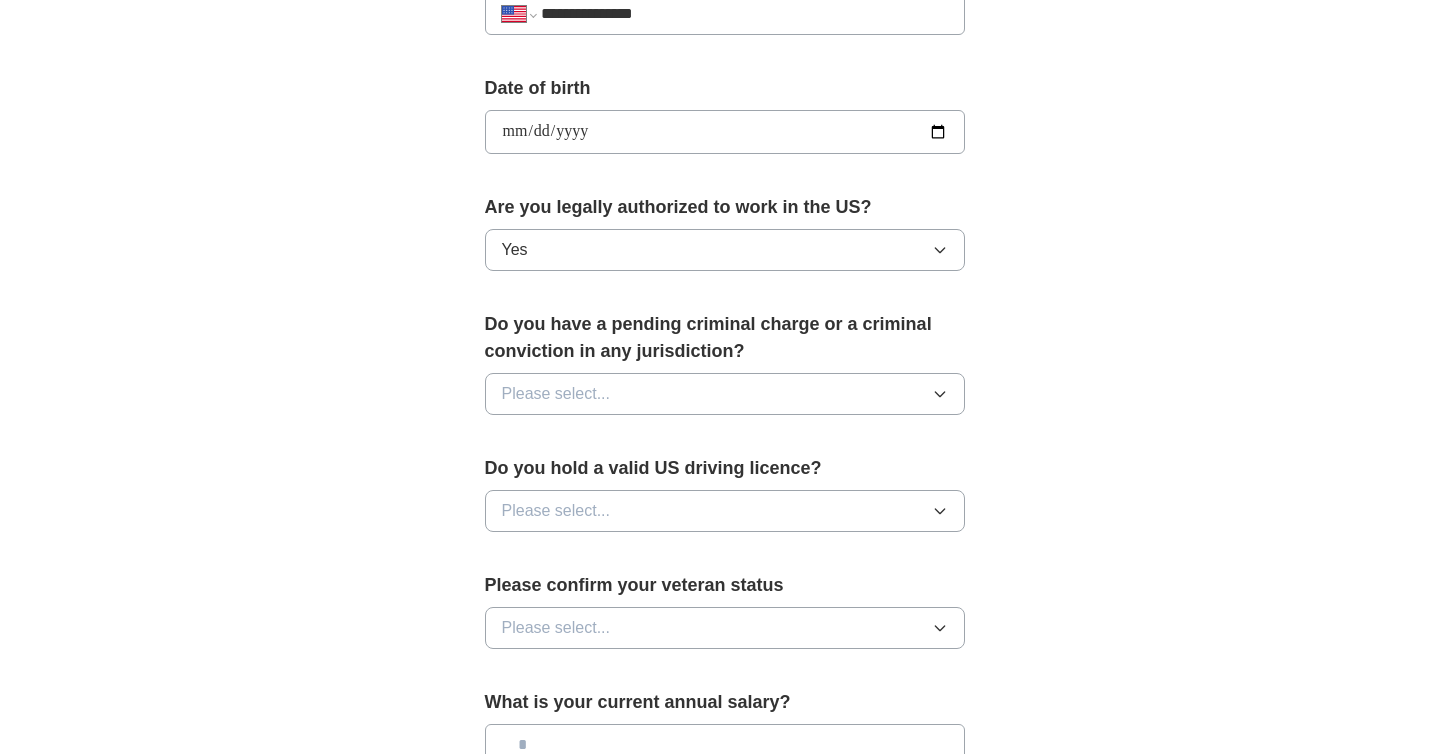click on "Please select..." at bounding box center (725, 394) 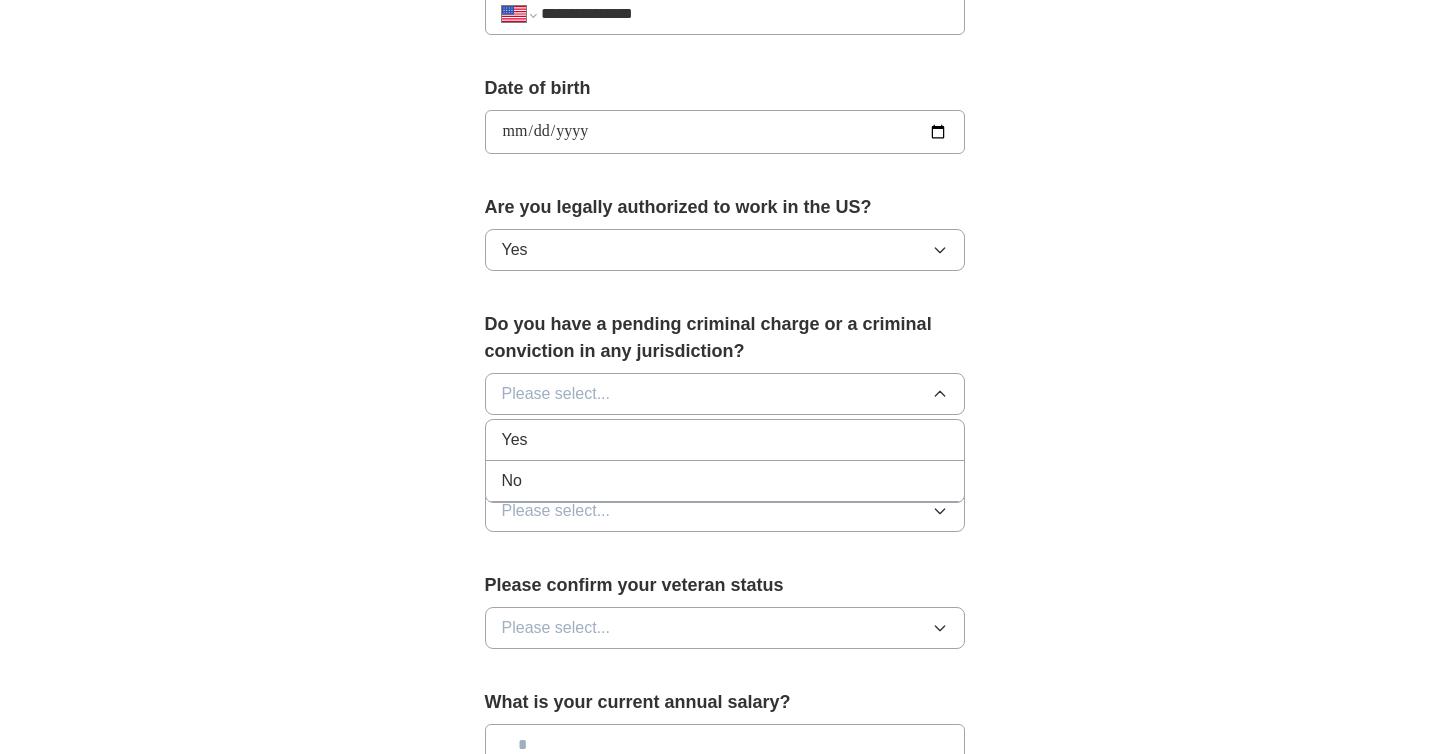 click on "No" at bounding box center (725, 481) 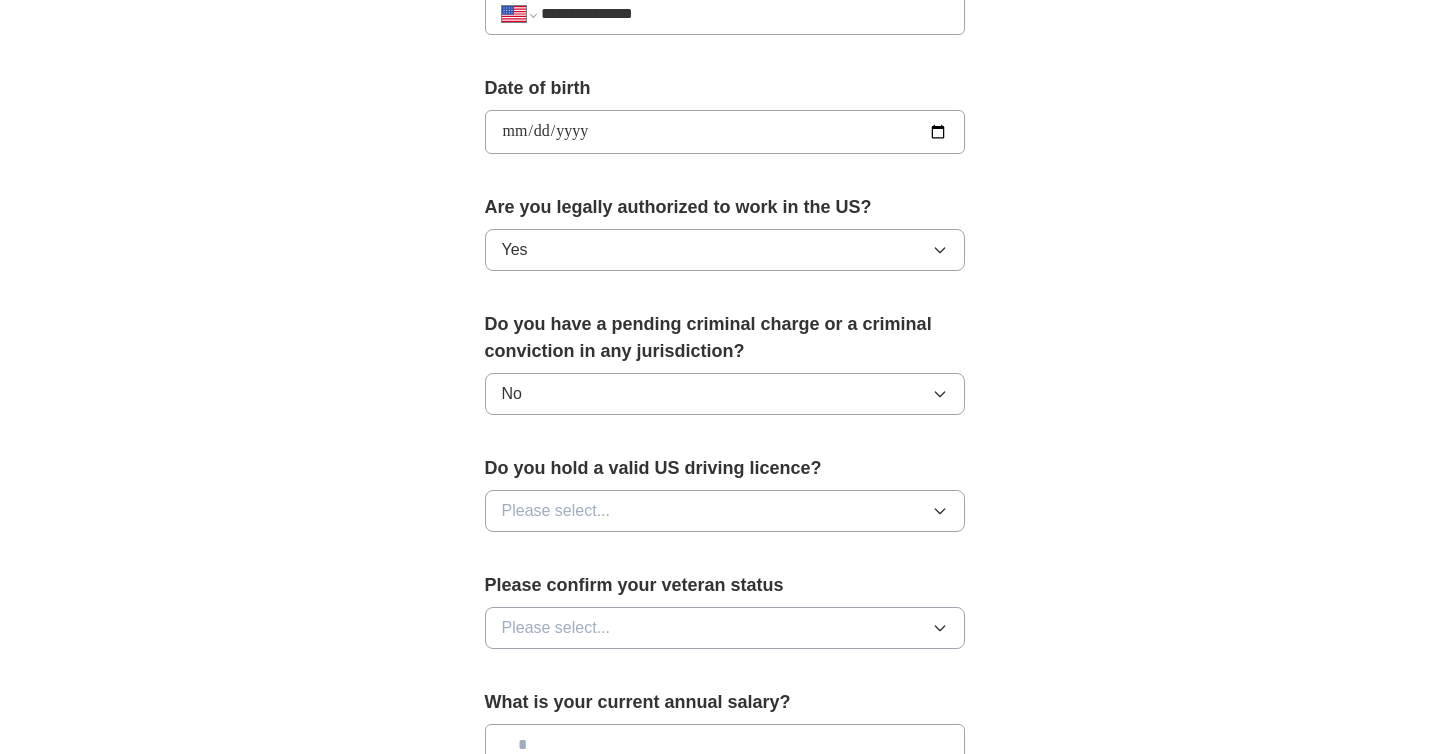 click on "Please select..." at bounding box center [556, 511] 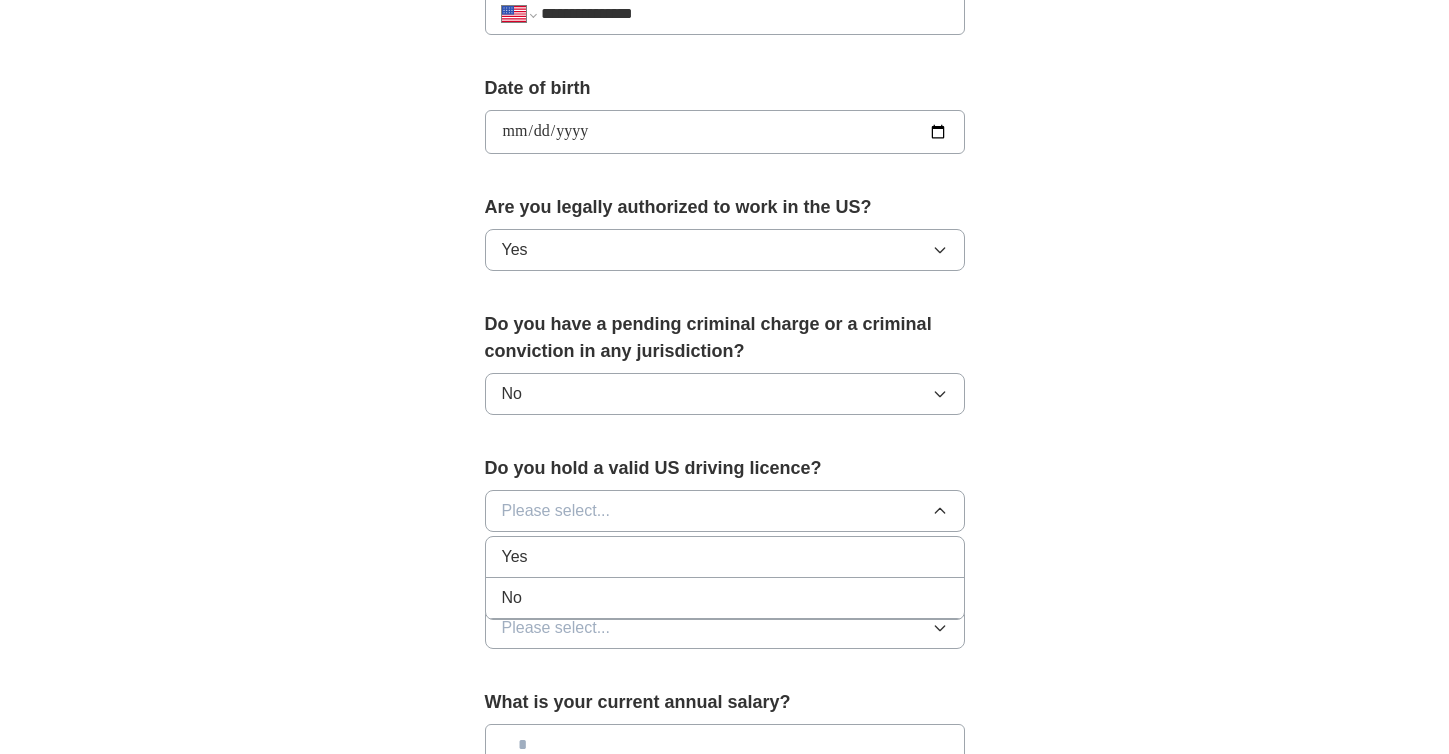 click on "Yes" at bounding box center [725, 557] 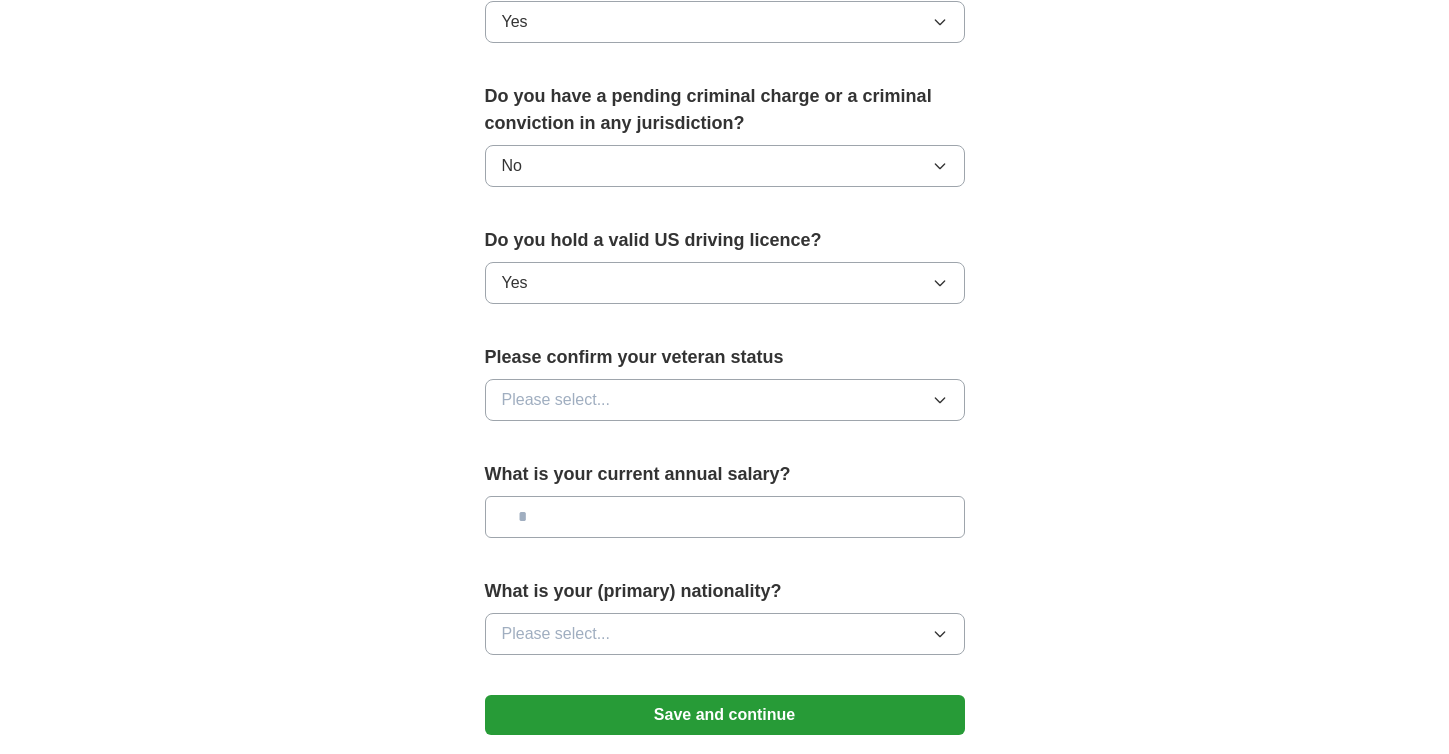 scroll, scrollTop: 1078, scrollLeft: 0, axis: vertical 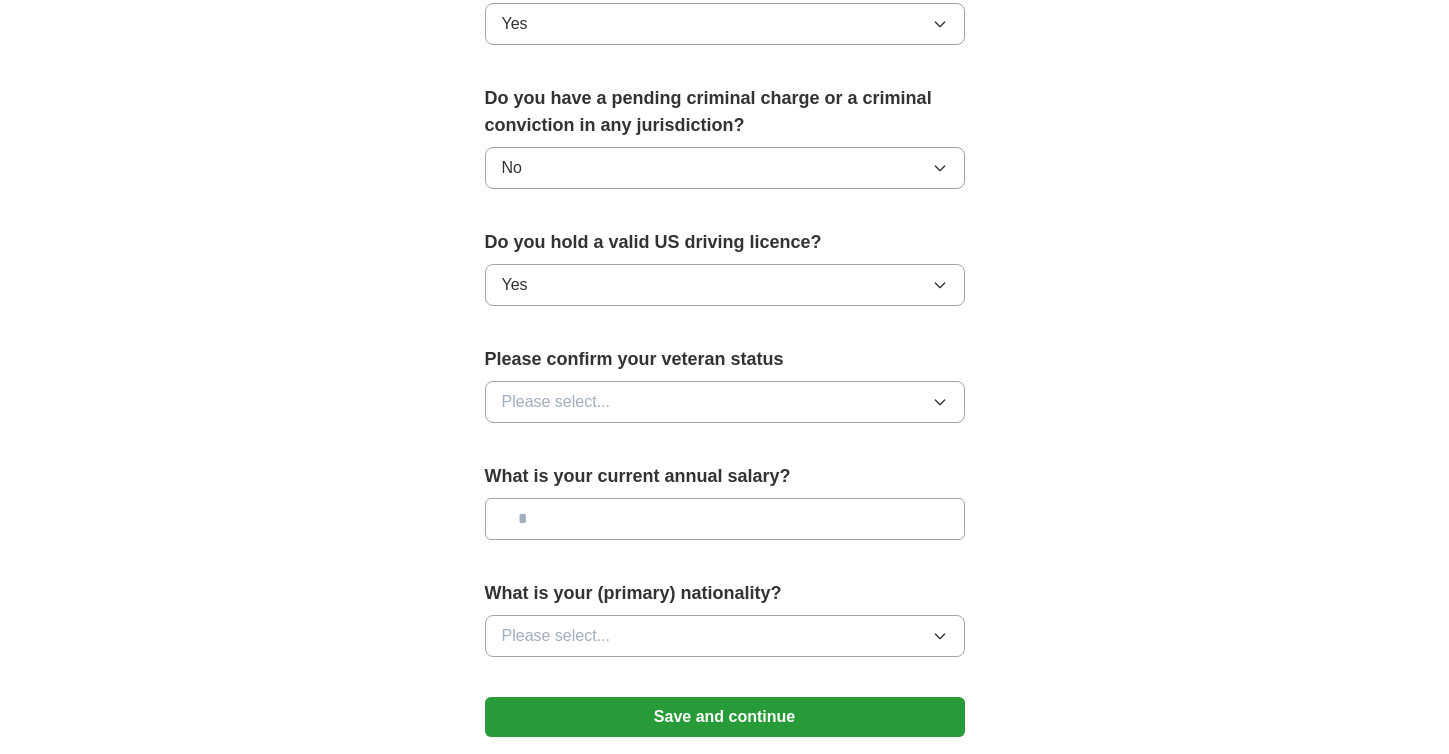 click on "Please select..." at bounding box center (725, 402) 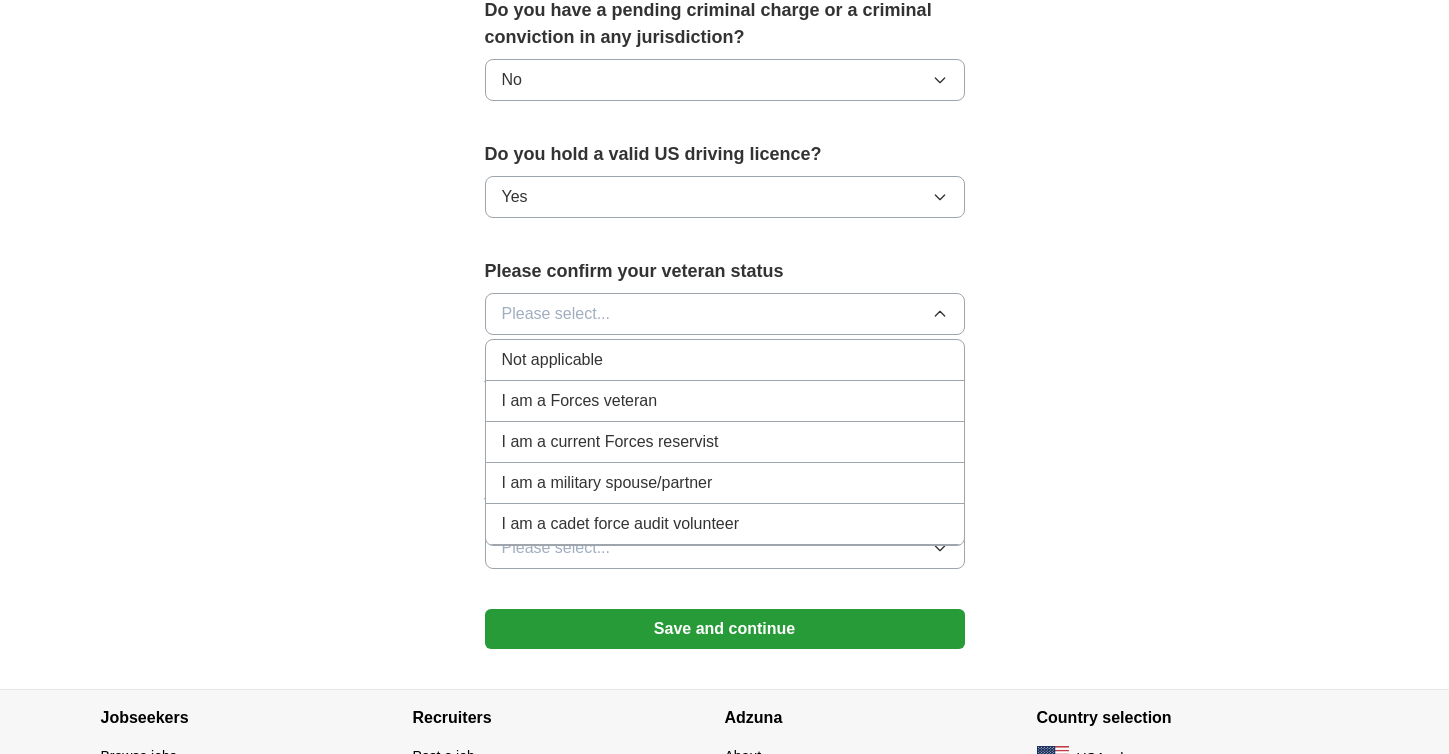 scroll, scrollTop: 1171, scrollLeft: 0, axis: vertical 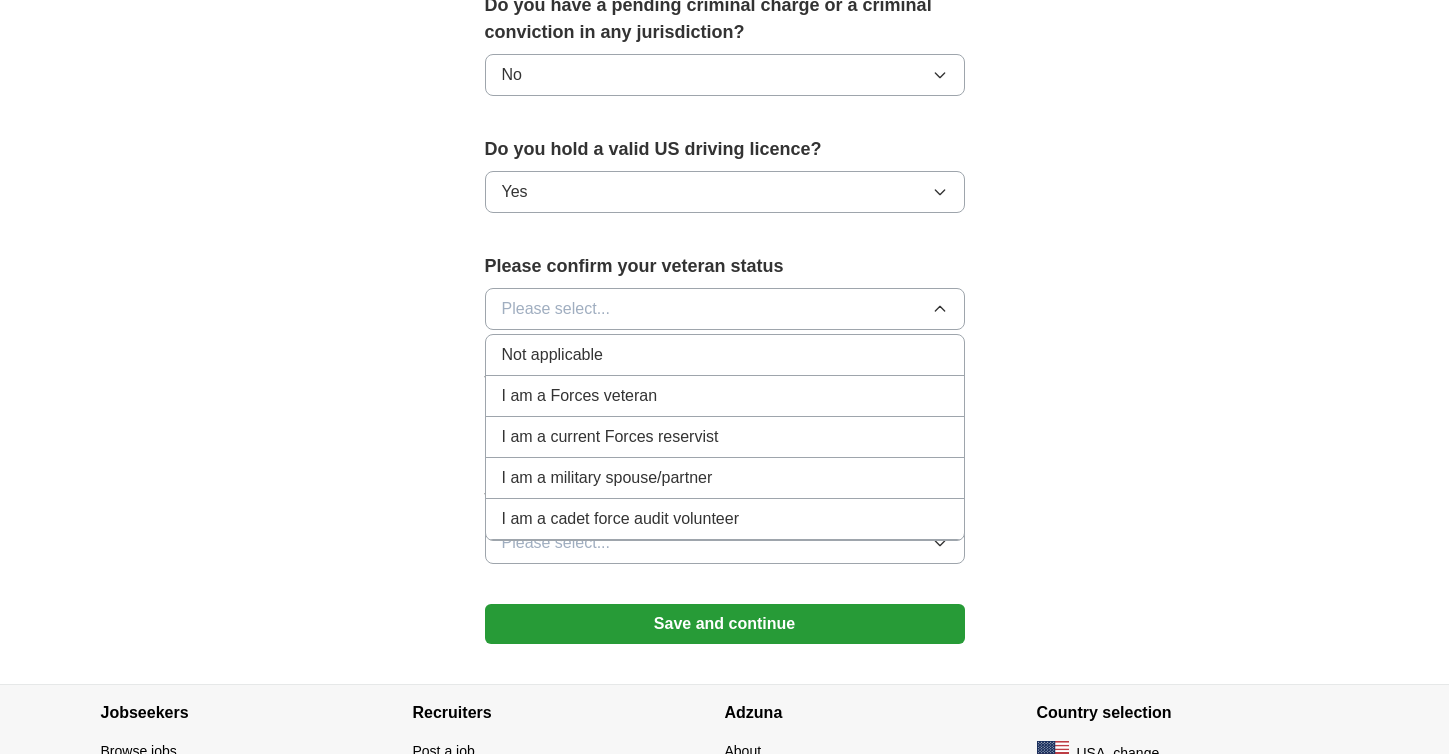 click on "Not applicable" at bounding box center [552, 355] 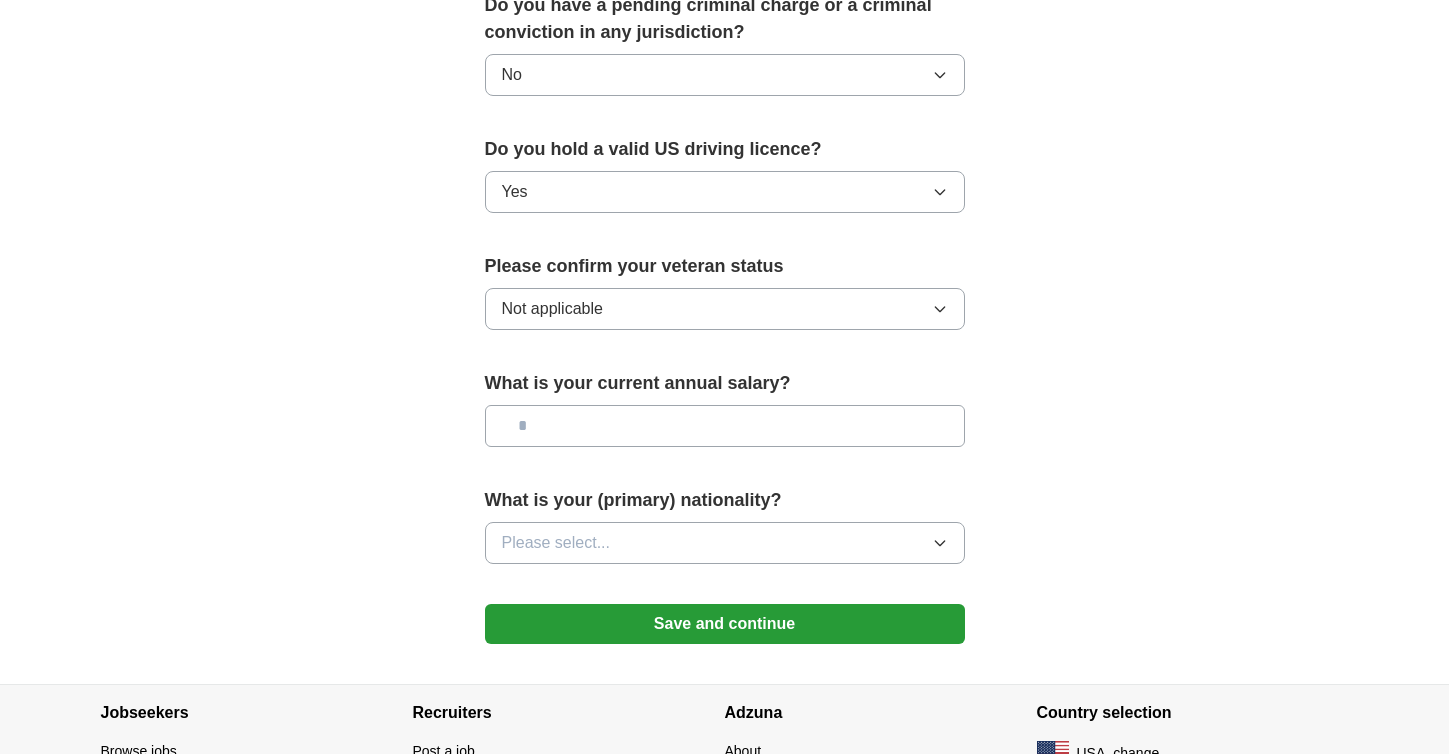click at bounding box center (725, 426) 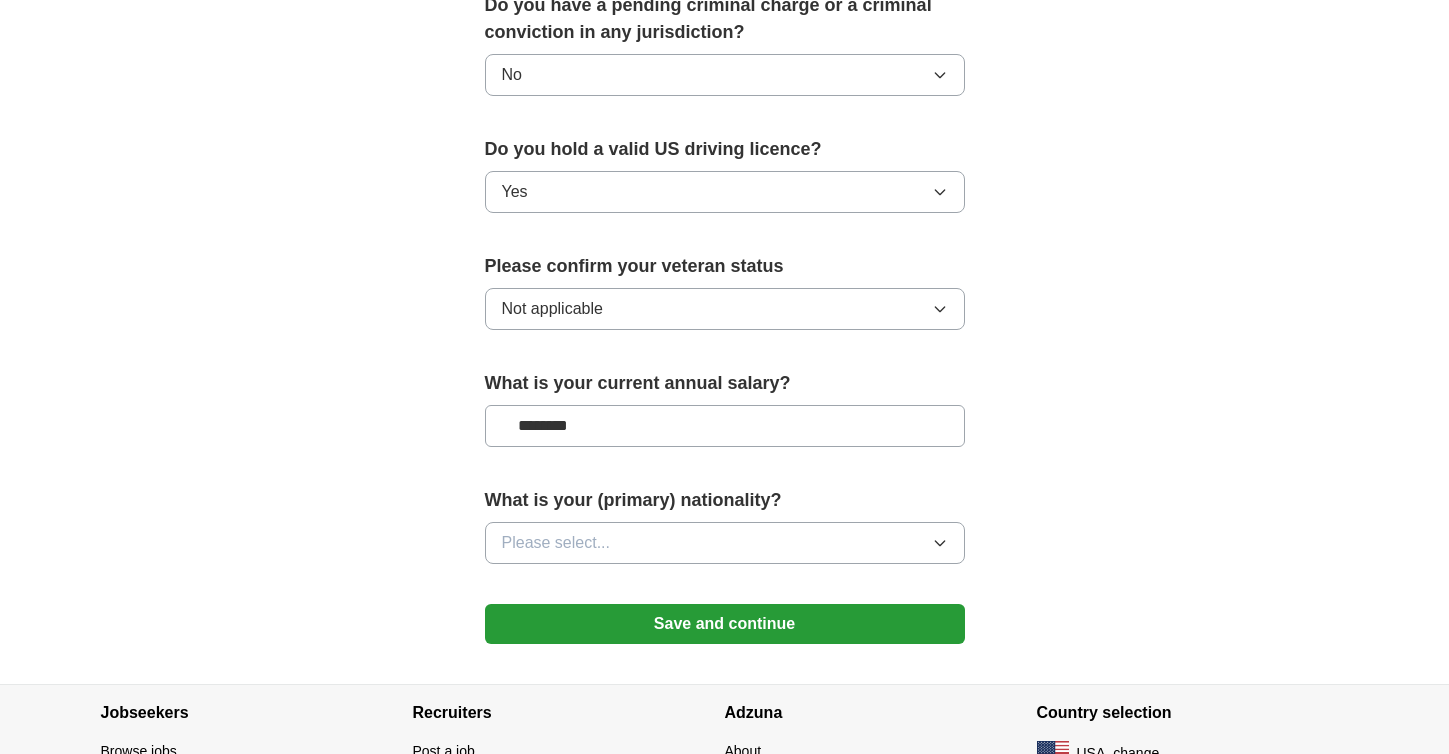 type on "********" 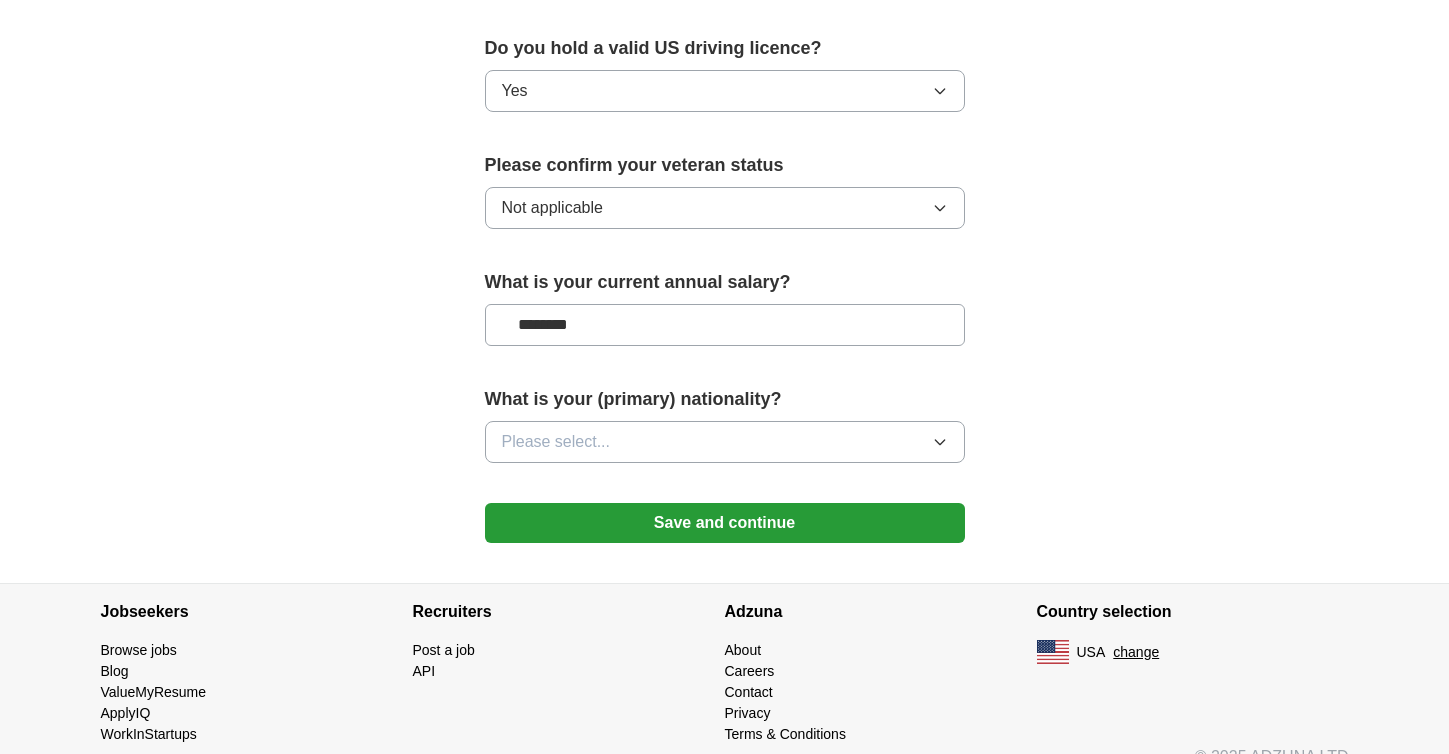 scroll, scrollTop: 1283, scrollLeft: 0, axis: vertical 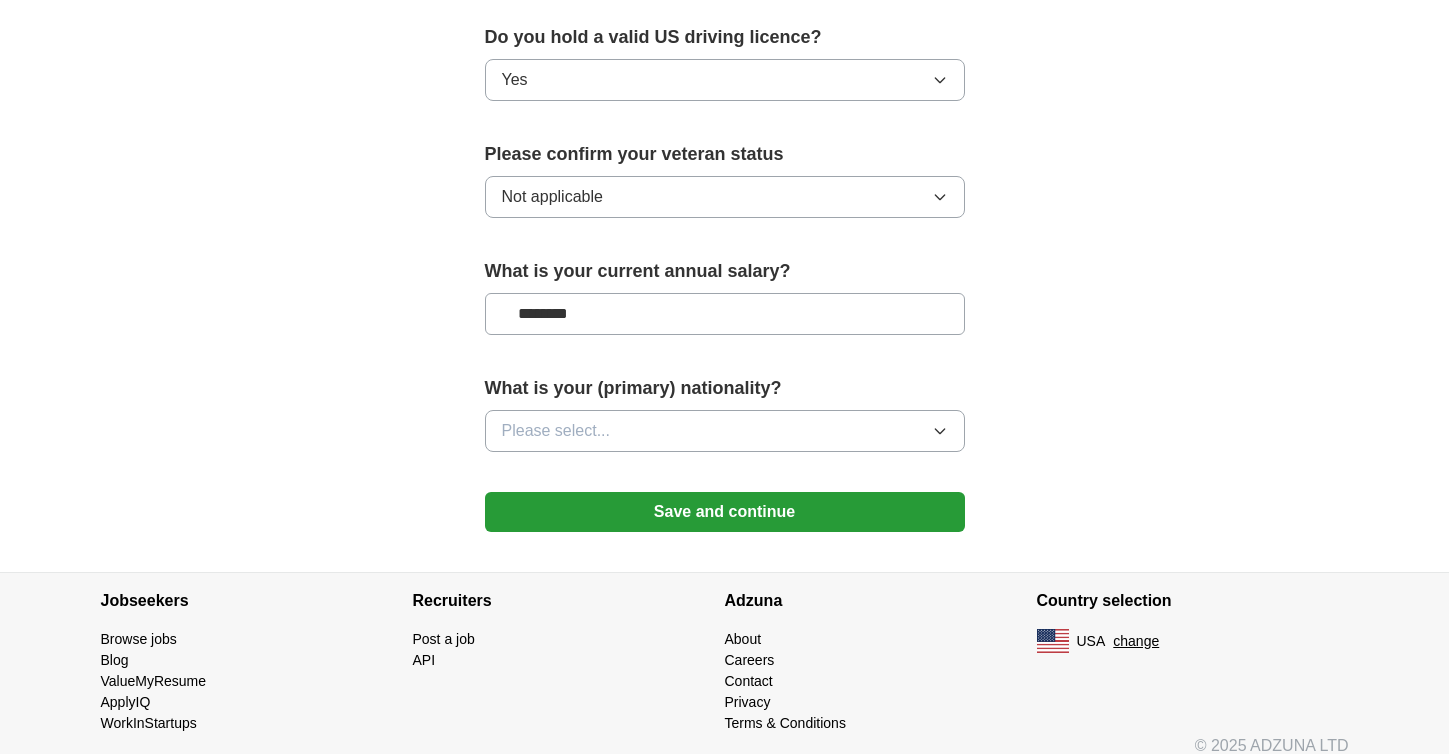click on "Please select..." at bounding box center [725, 431] 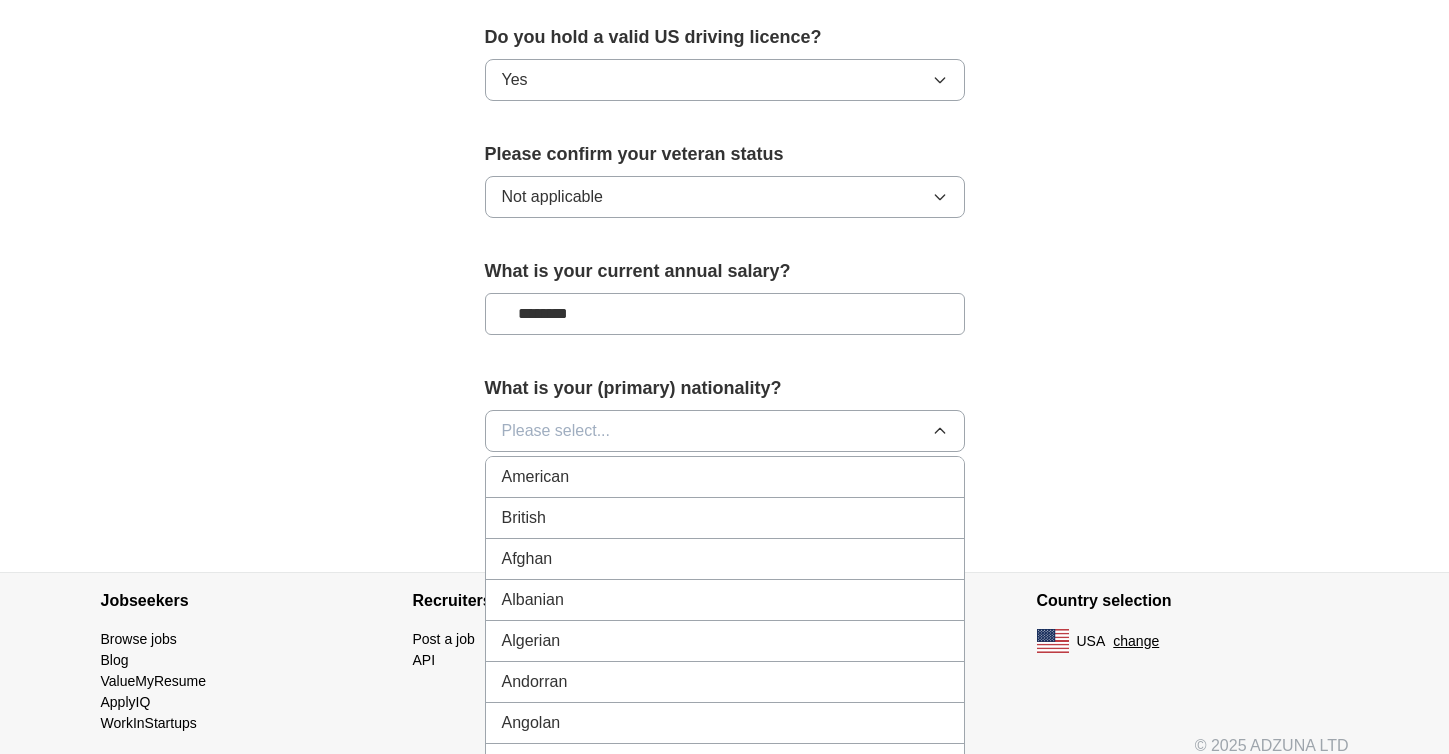 click on "American" at bounding box center (725, 477) 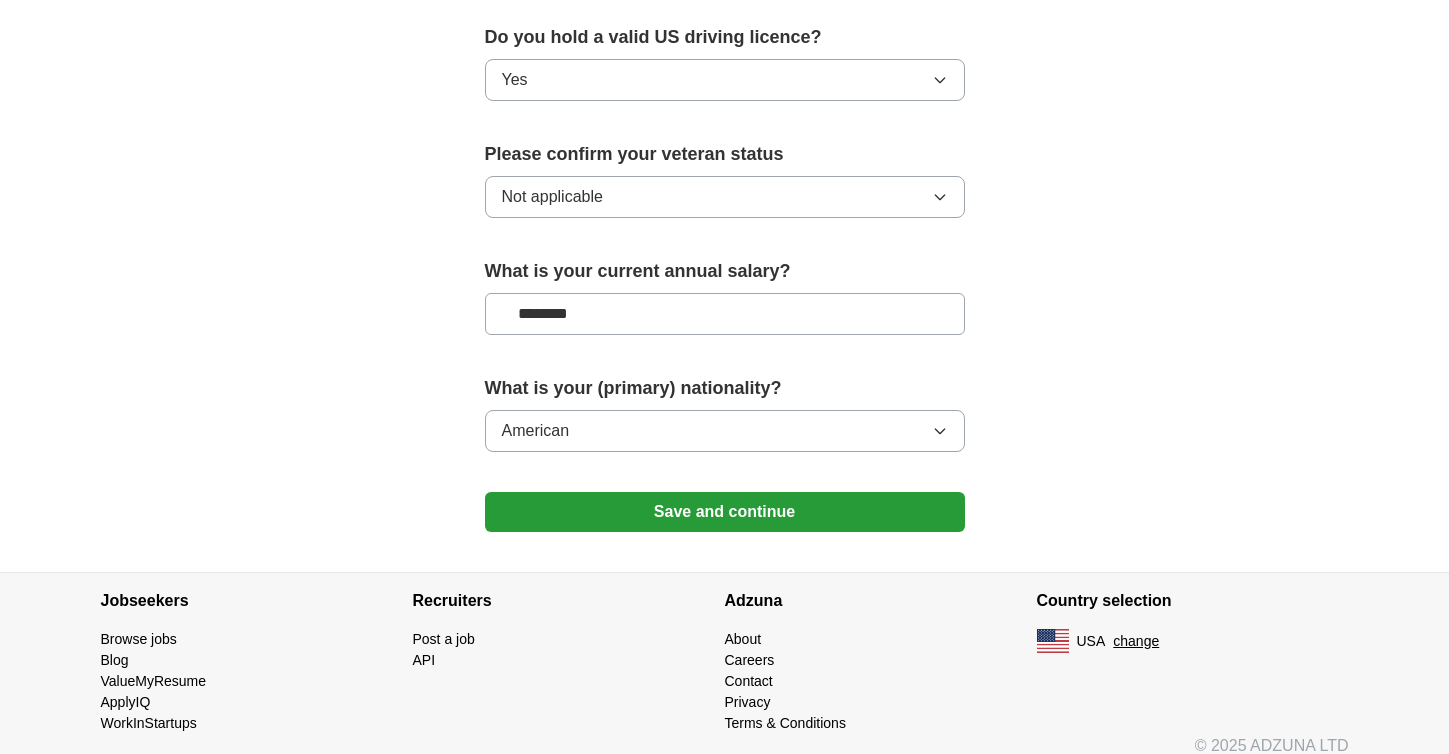 click on "Save and continue" at bounding box center [725, 512] 